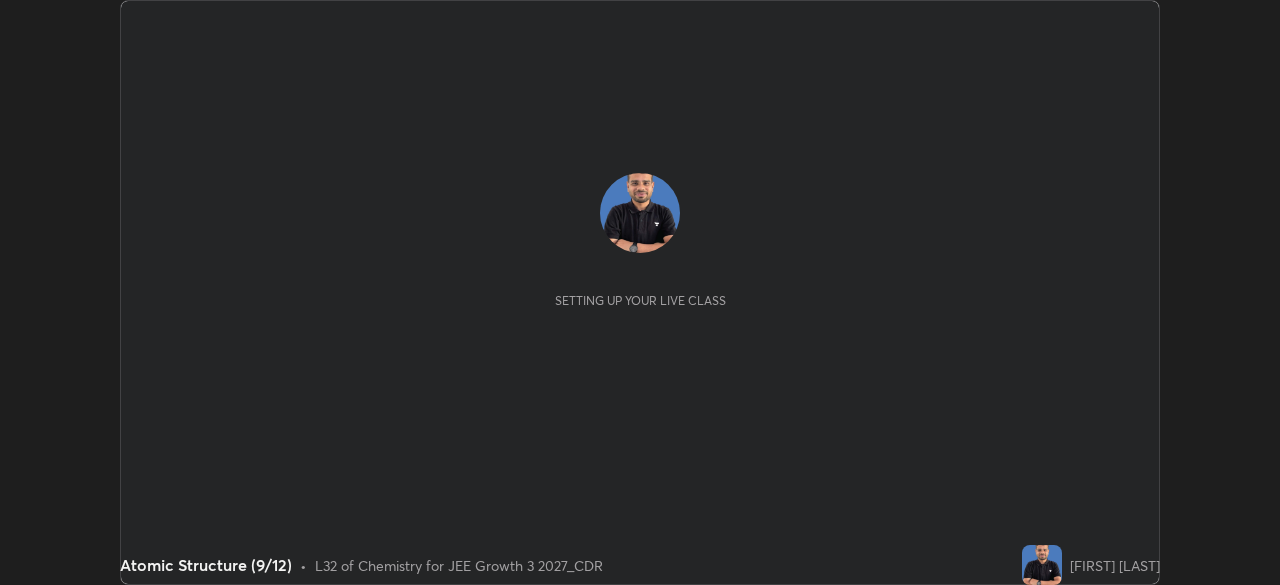 scroll, scrollTop: 0, scrollLeft: 0, axis: both 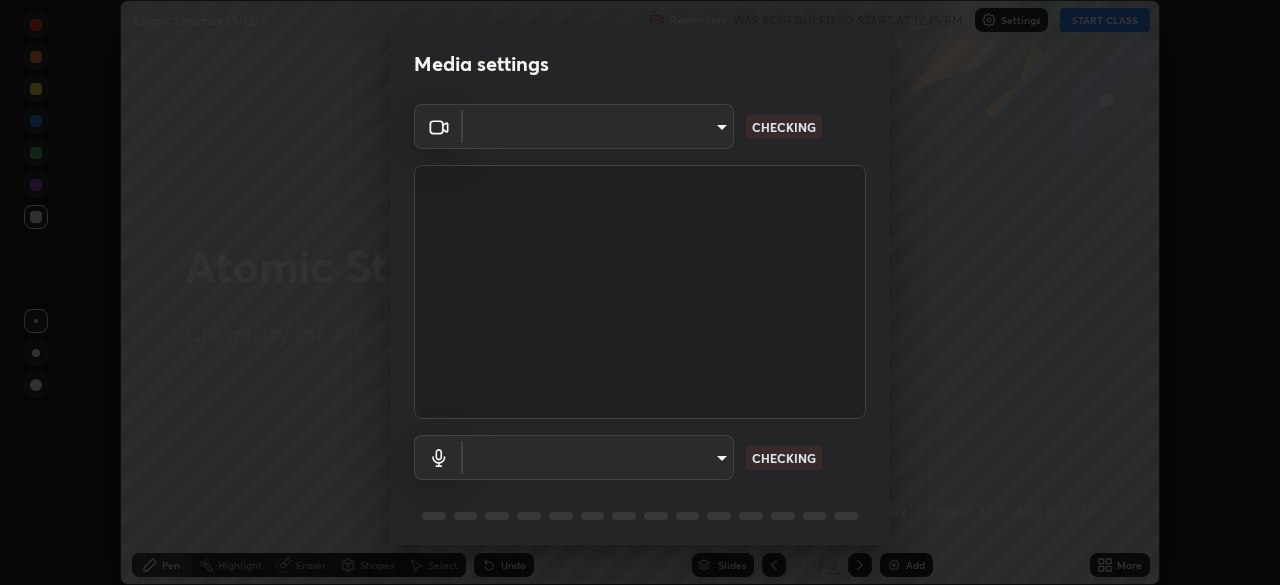 type on "f7d245abf0684c24fcfca86869c925f05e5e90ab47e824b3f573f0e27bb25b40" 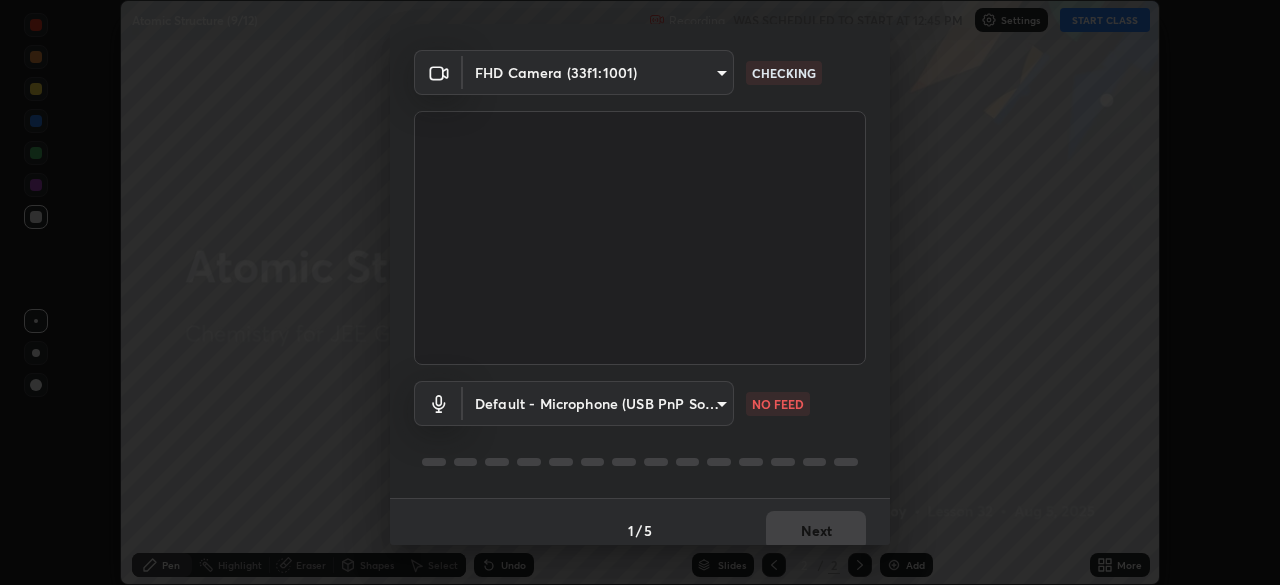scroll, scrollTop: 71, scrollLeft: 0, axis: vertical 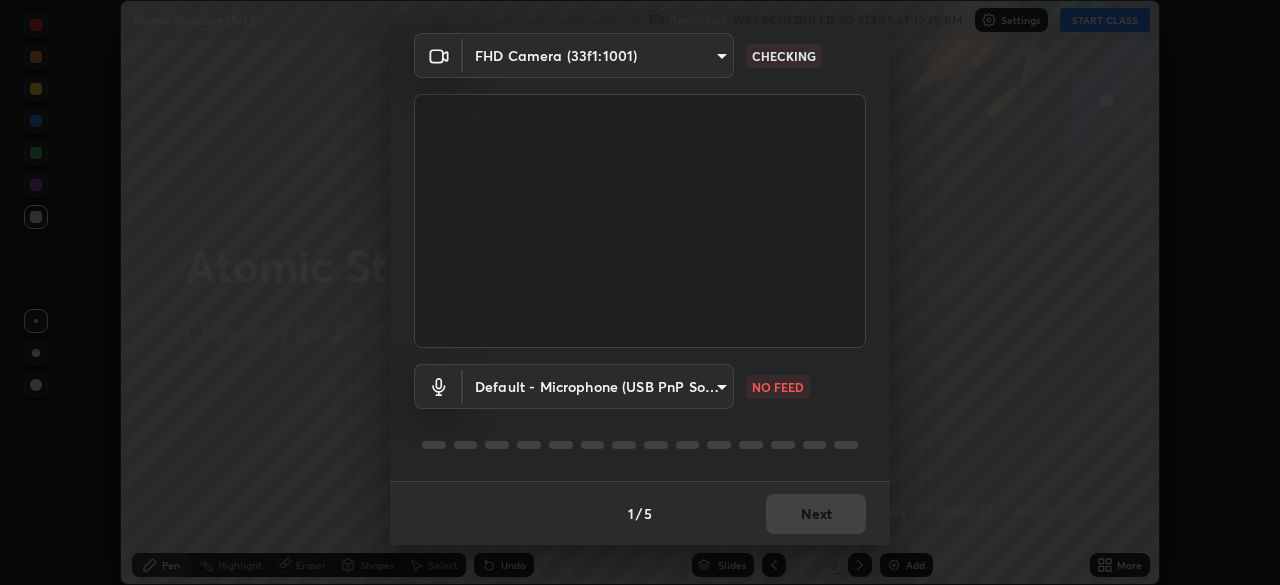 click on "Erase all Atomic Structure (9/12) Recording WAS SCHEDULED TO START AT  12:45 PM Settings START CLASS Setting up your live class Atomic Structure (9/12) • L32 of Chemistry for JEE Growth 3 2027_CDR [FIRST] [LAST] Pen Highlight Eraser Shapes Select Undo Slides 2 / 2 Add More No doubts shared Encourage your learners to ask a doubt for better clarity Report an issue Reason for reporting Buffering Chat not working Audio - Video sync issue Educator video quality low ​ Attach an image Report Media settings FHD Camera (33f1:1001) f7d245abf0684c24fcfca86869c925f05e5e90ab47e824b3f573f0e27bb25b40 CHECKING Default - Microphone (USB PnP Sound Device) default NO FEED 1 / 5 Next" at bounding box center (640, 292) 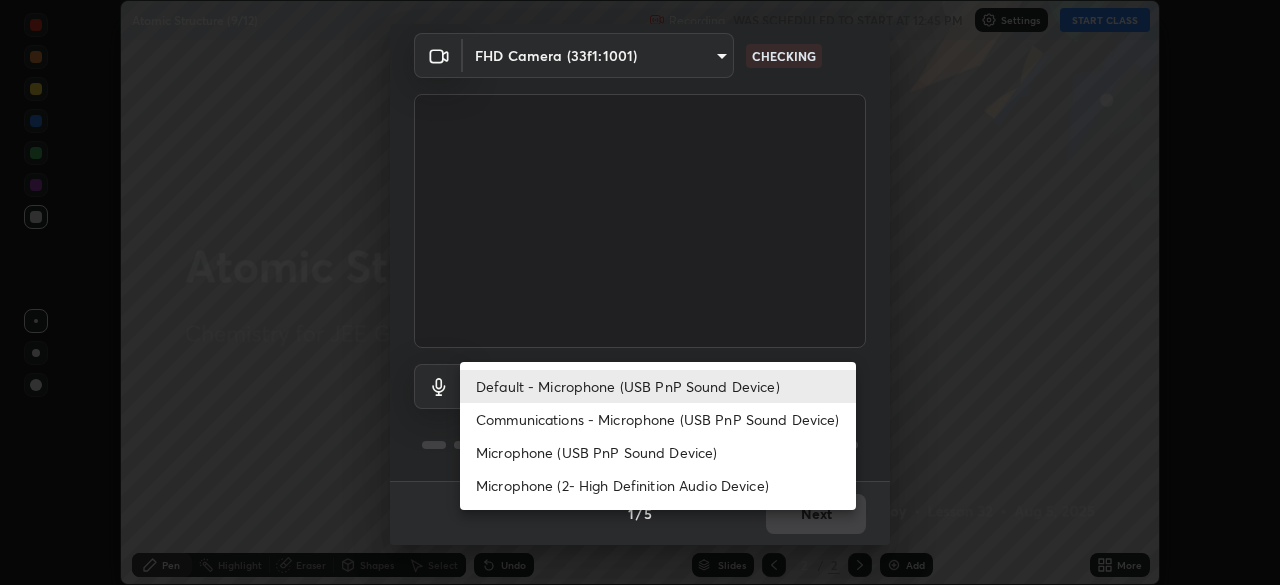 click on "Communications - Microphone (USB PnP Sound Device)" at bounding box center [658, 419] 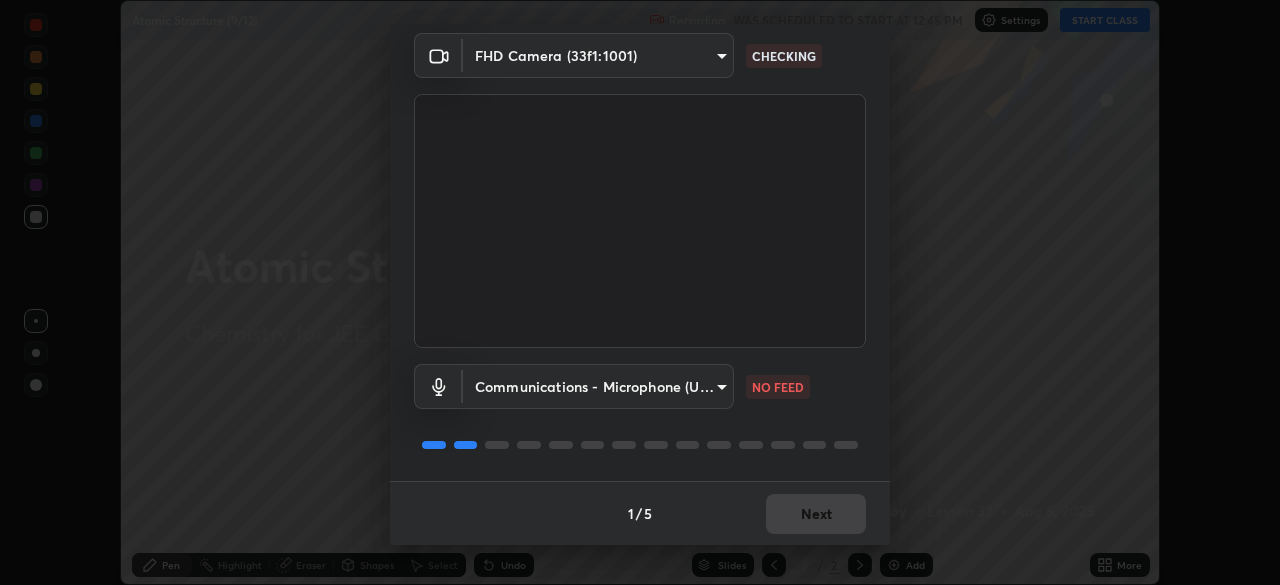 click on "Erase all Atomic Structure (9/12) Recording WAS SCHEDULED TO START AT  12:45 PM Settings START CLASS Setting up your live class Atomic Structure (9/12) • L32 of Chemistry for JEE Growth 3 2027_CDR [FIRST] [LAST] Pen Highlight Eraser Shapes Select Undo Slides 2 / 2 Add More No doubts shared Encourage your learners to ask a doubt for better clarity Report an issue Reason for reporting Buffering Chat not working Audio - Video sync issue Educator video quality low ​ Attach an image Report Media settings FHD Camera (33f1:1001) f7d245abf0684c24fcfca86869c925f05e5e90ab47e824b3f573f0e27bb25b40 CHECKING Communications - Microphone (USB PnP Sound Device) communications NO FEED 1 / 5 Next" at bounding box center (640, 292) 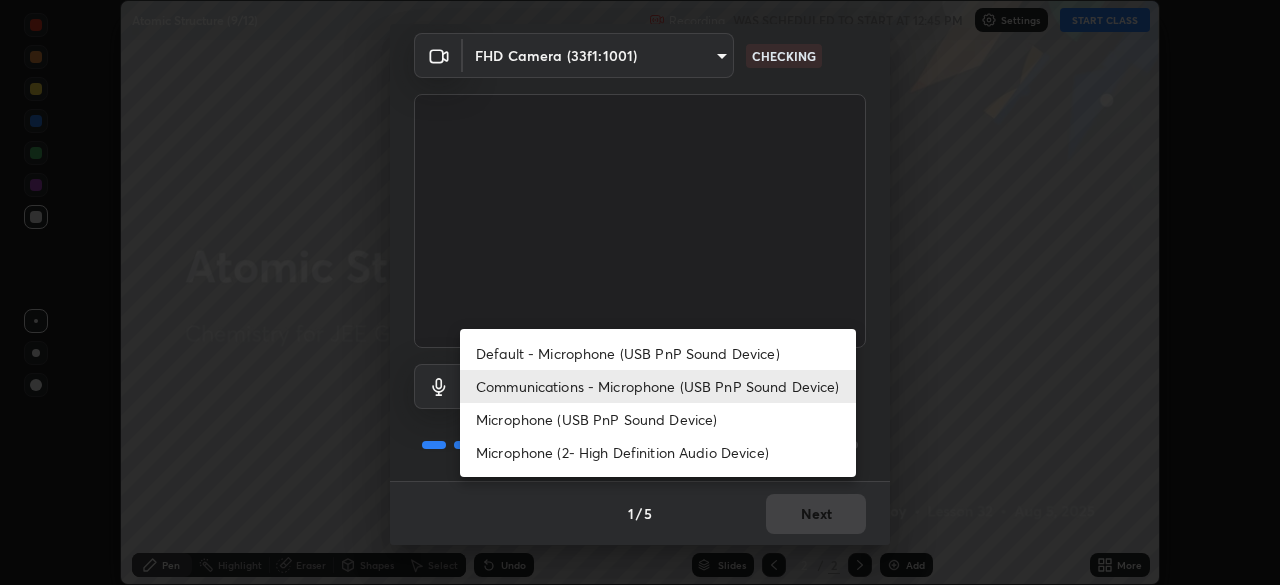 click on "Default - Microphone (USB PnP Sound Device)" at bounding box center (658, 353) 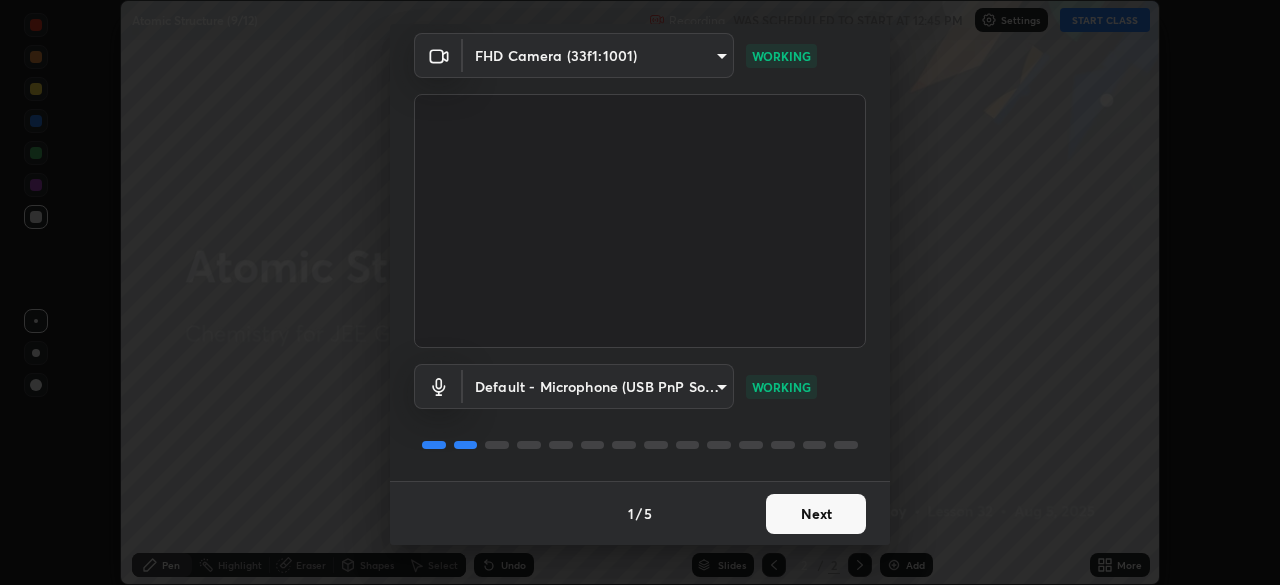 click on "Next" at bounding box center (816, 514) 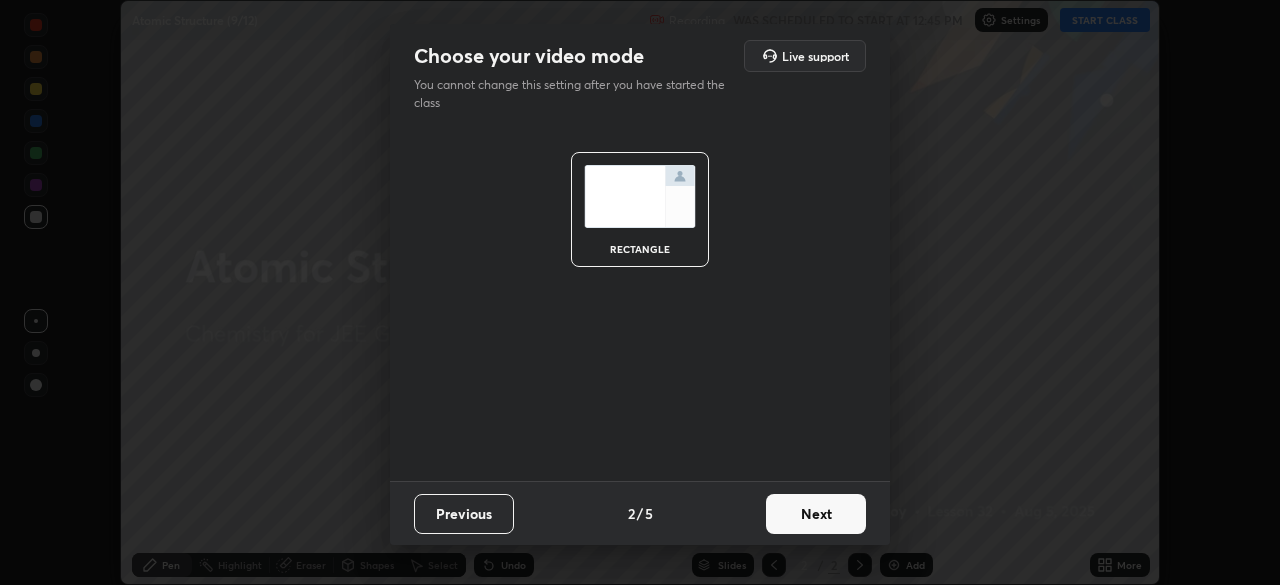 scroll, scrollTop: 0, scrollLeft: 0, axis: both 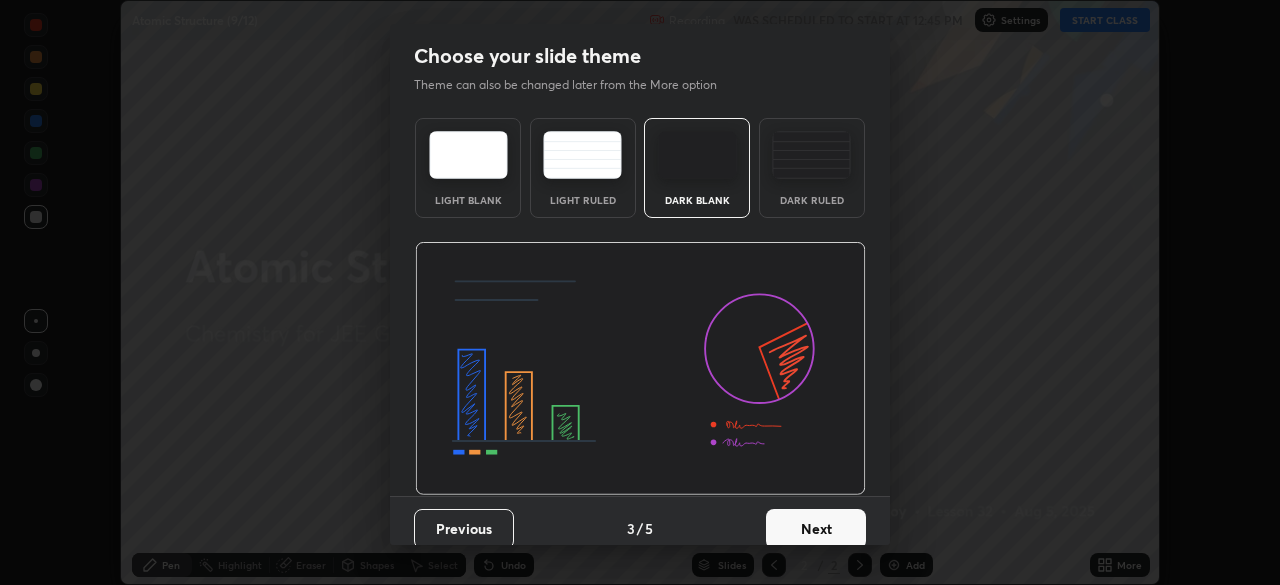 click on "Next" at bounding box center (816, 529) 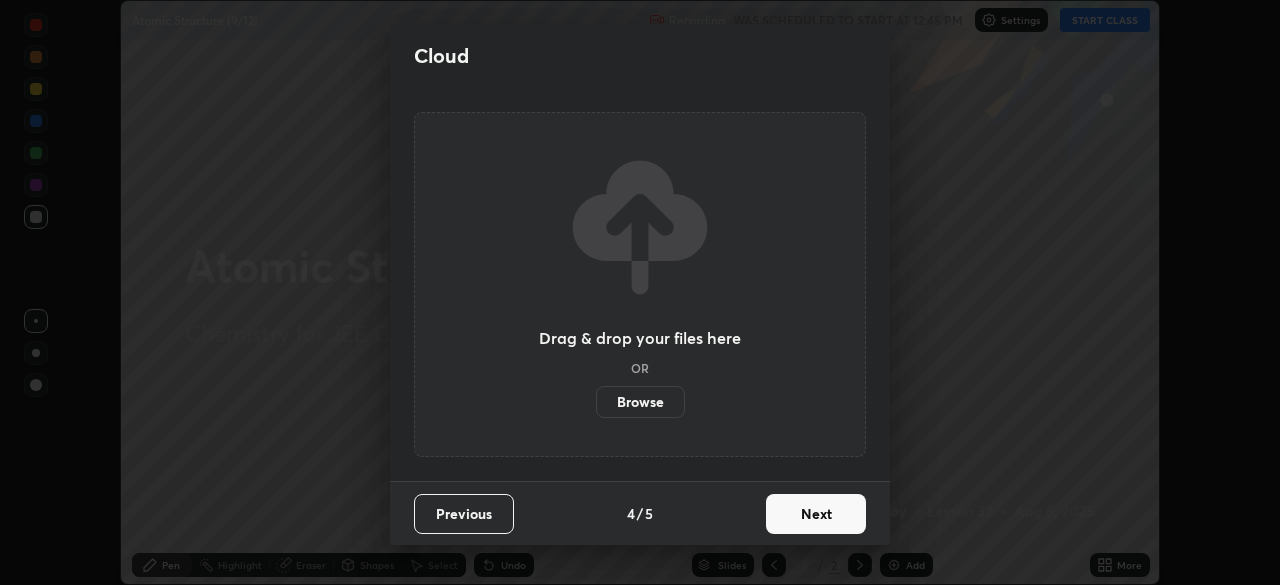click on "Next" at bounding box center [816, 514] 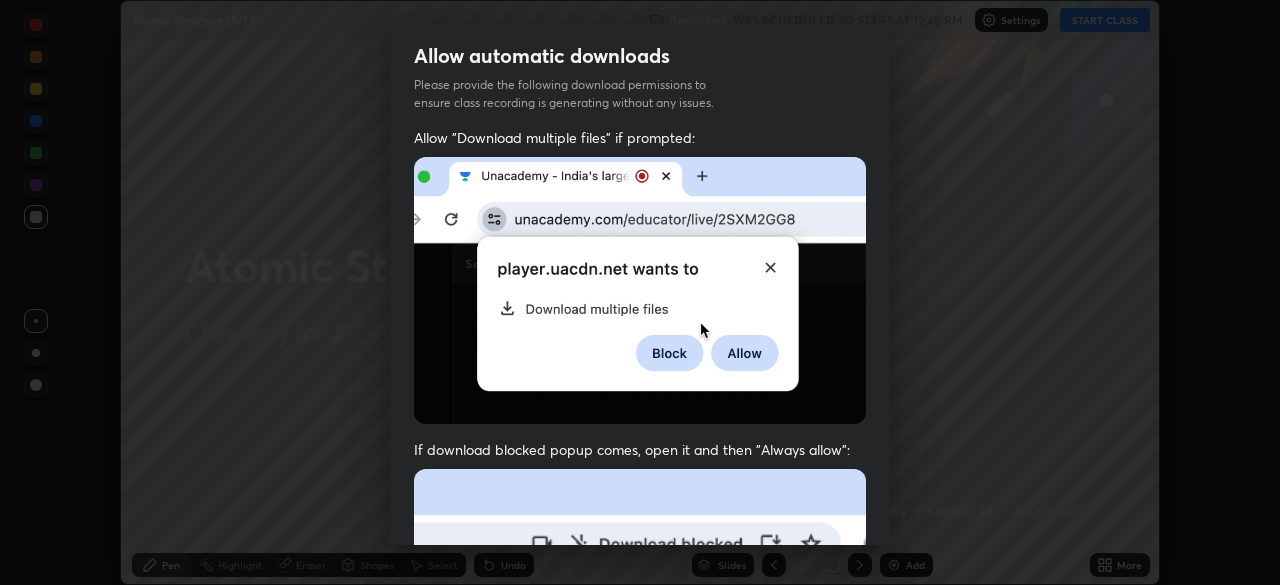 click on "Previous 5 / 5 Done" at bounding box center (640, 1002) 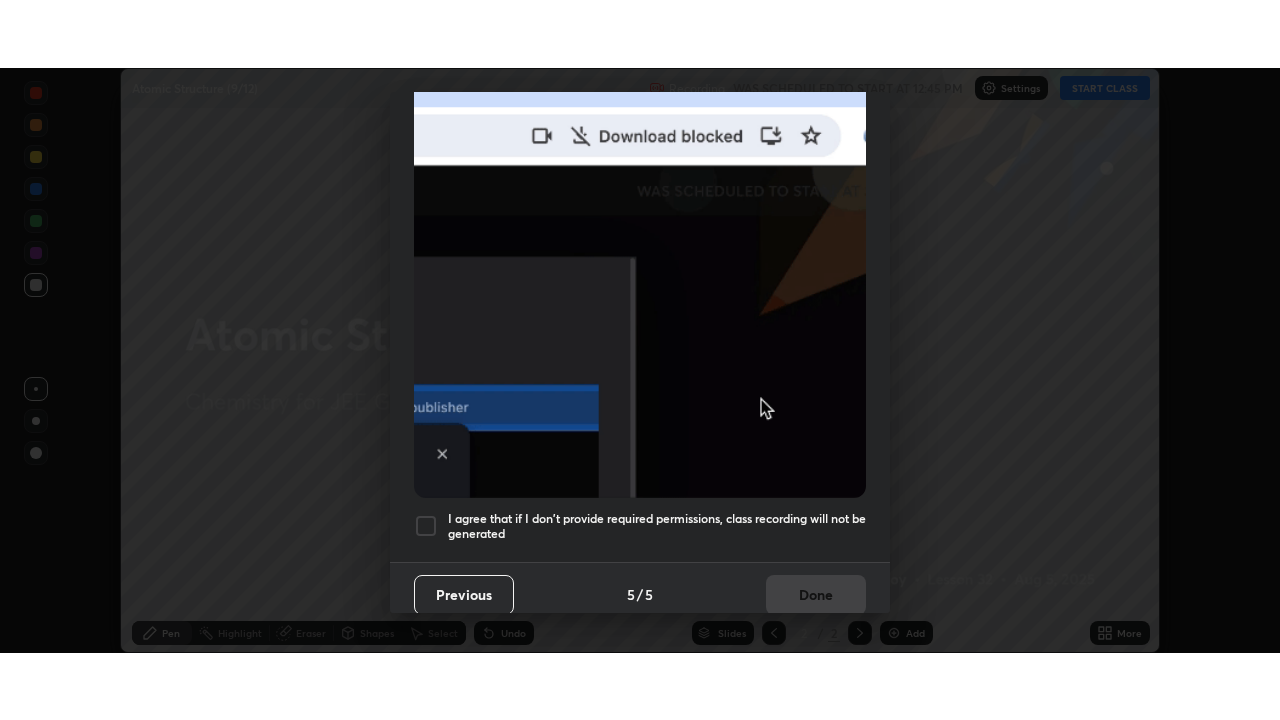 scroll, scrollTop: 479, scrollLeft: 0, axis: vertical 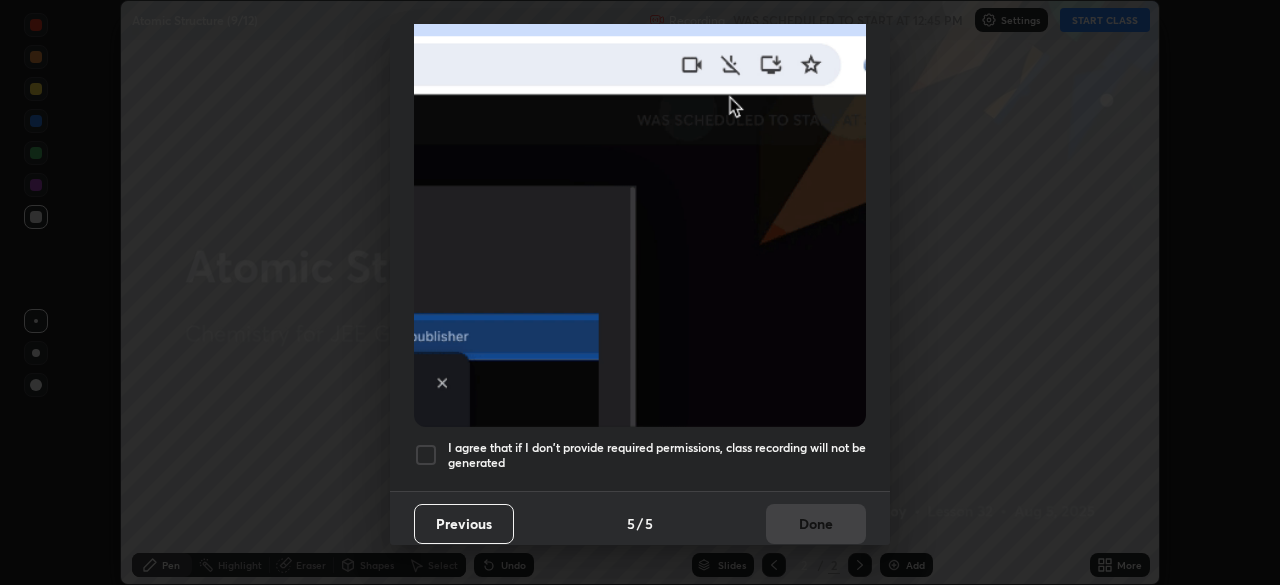 click at bounding box center [426, 455] 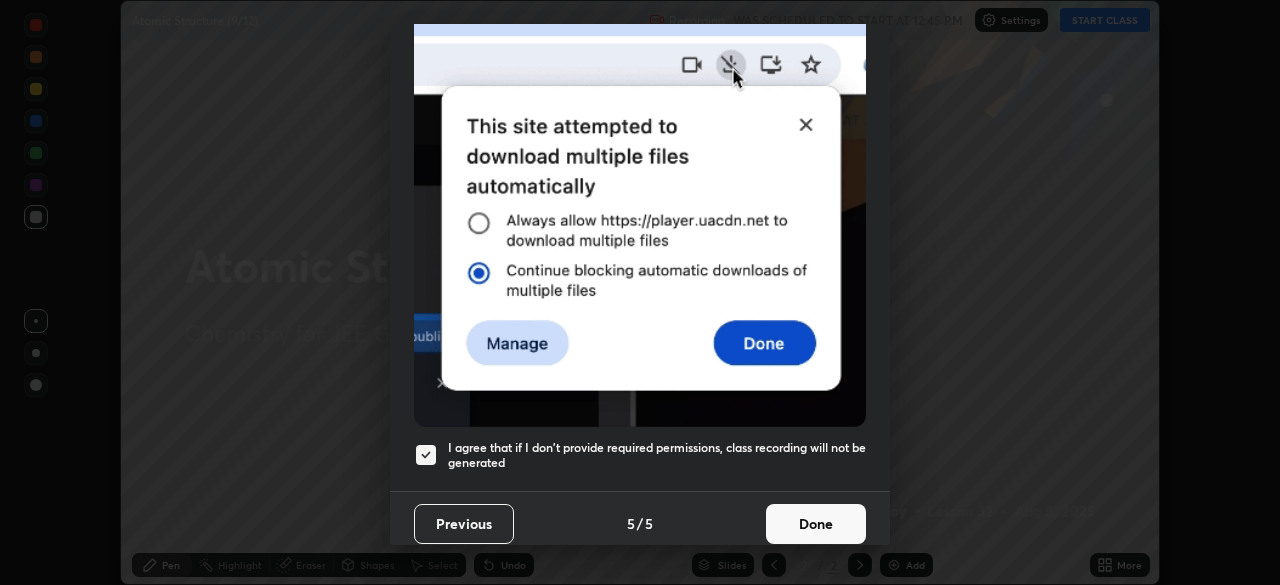 click on "Done" at bounding box center (816, 524) 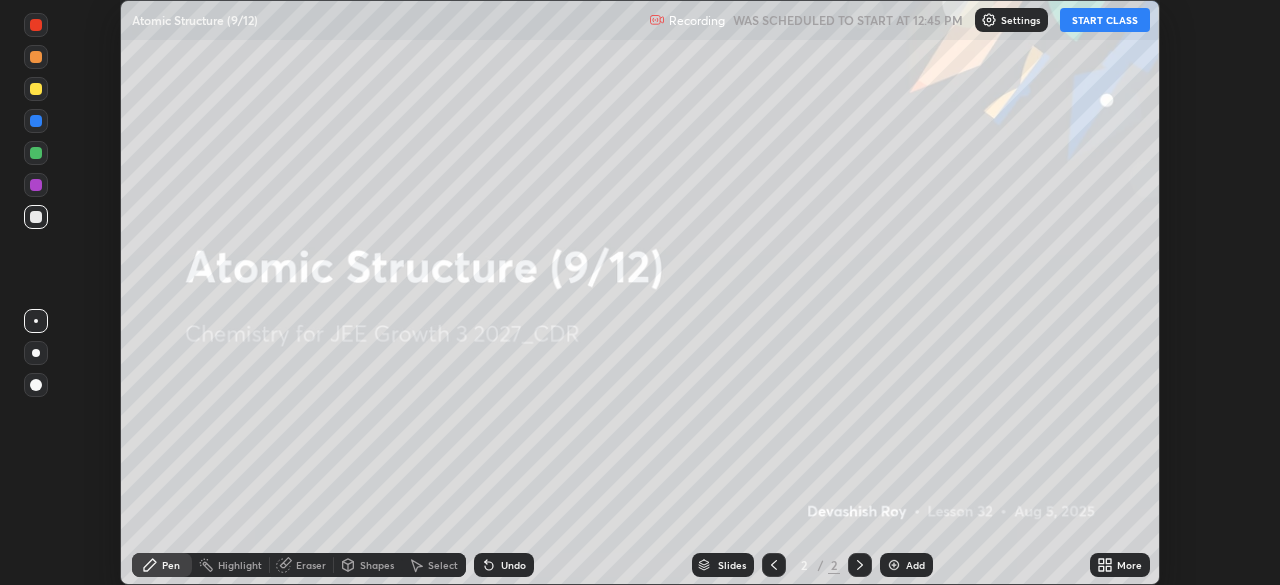 click on "START CLASS" at bounding box center [1105, 20] 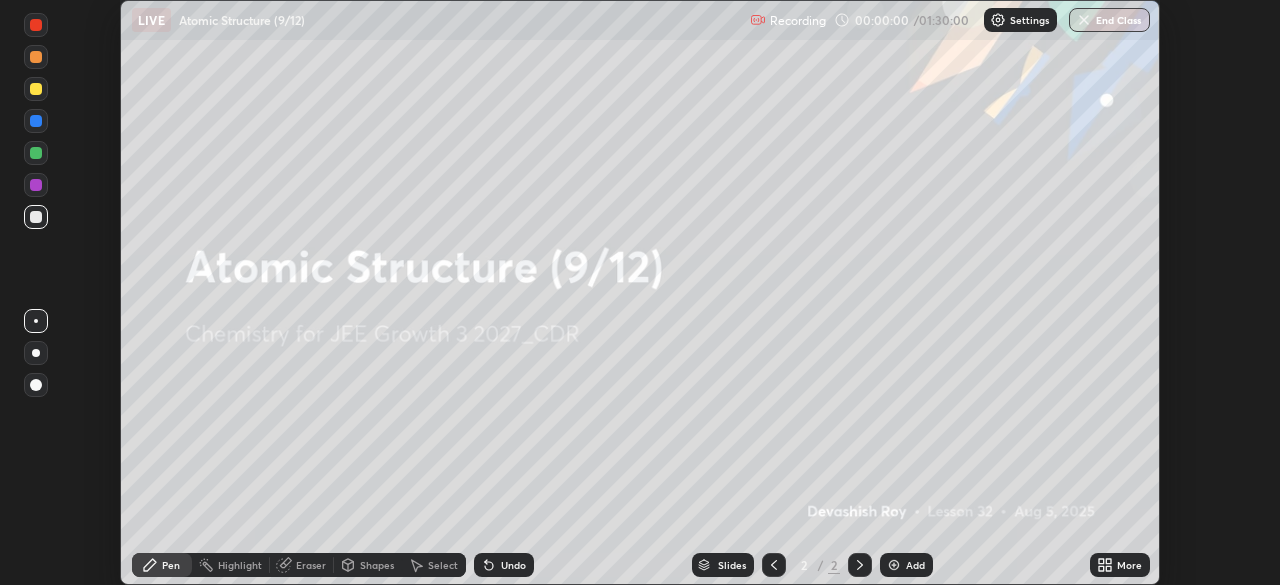 click 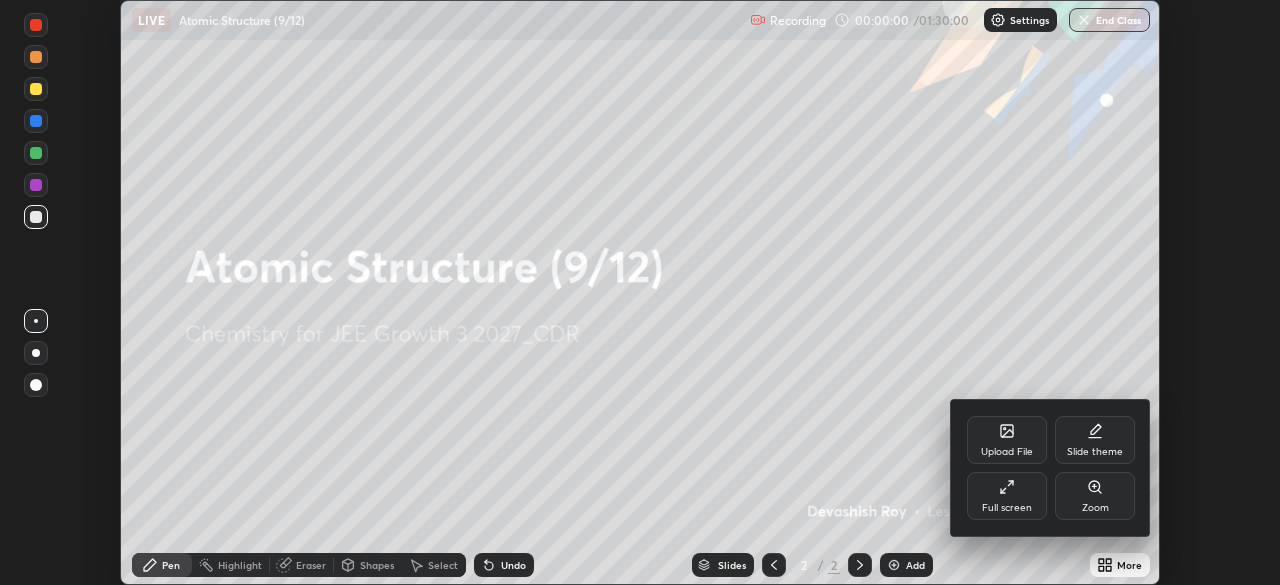 click on "Full screen" at bounding box center [1007, 496] 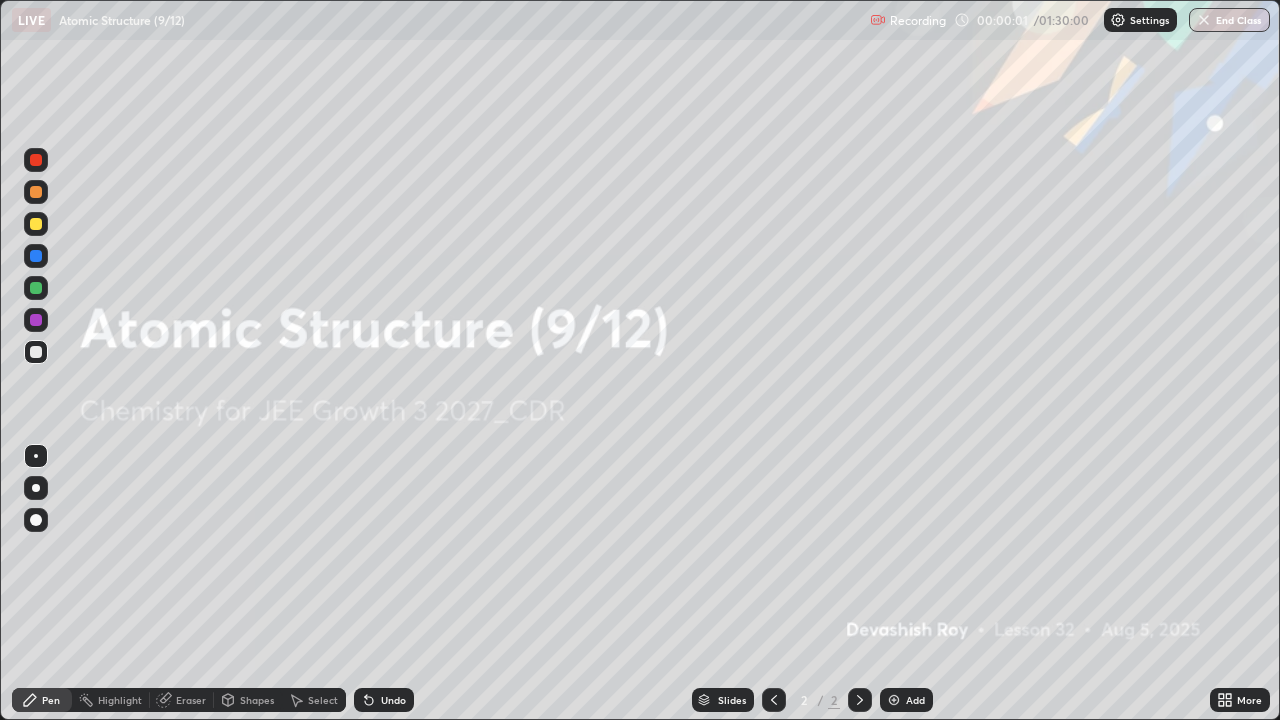 scroll, scrollTop: 99280, scrollLeft: 98720, axis: both 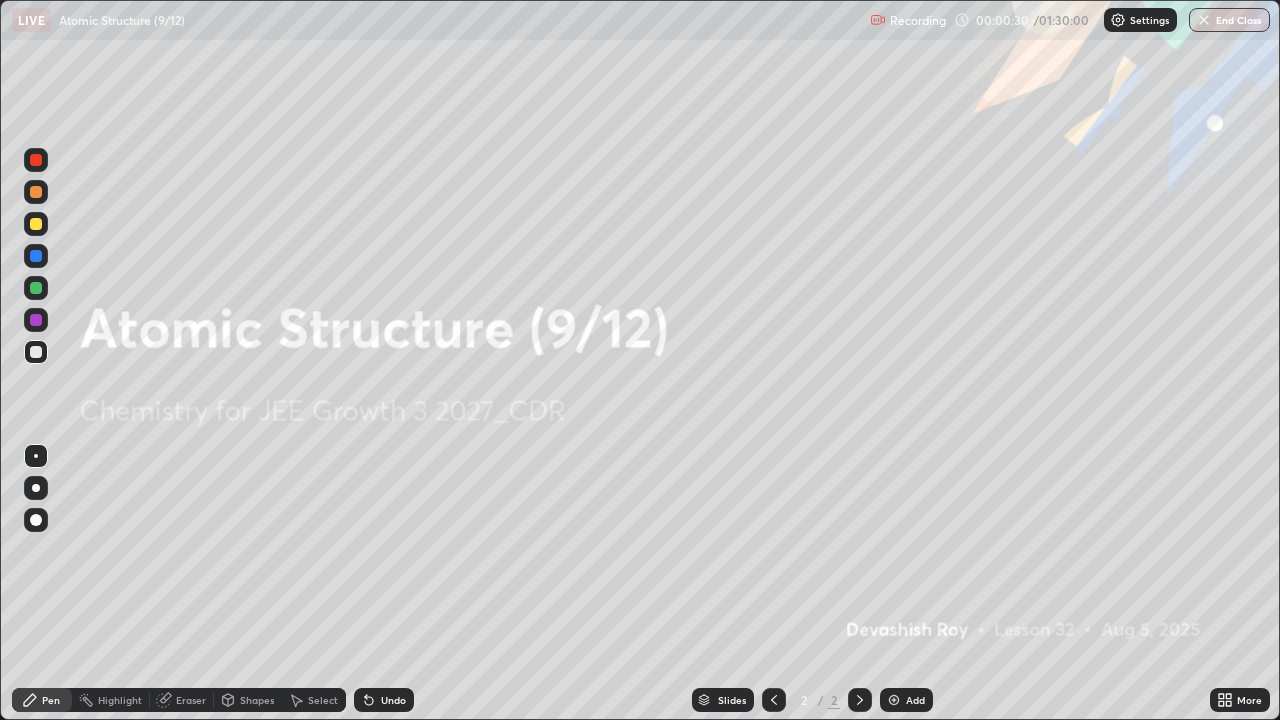 click on "Add" at bounding box center (915, 700) 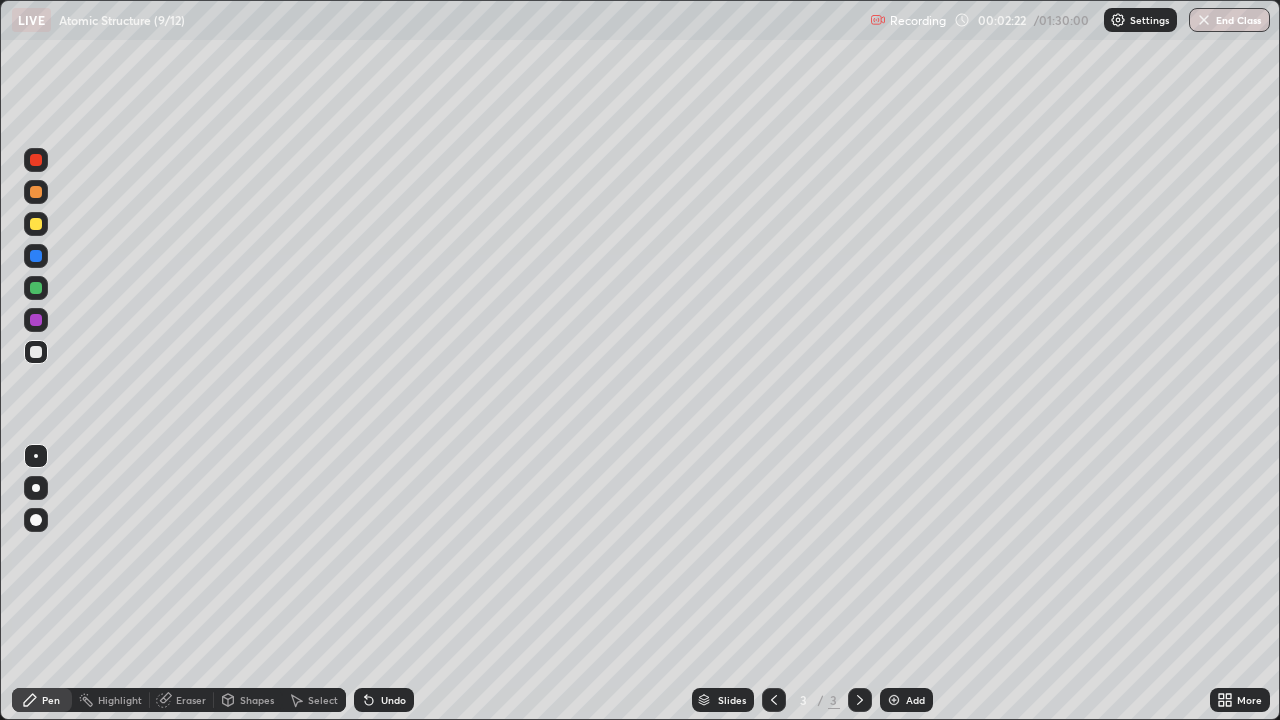click at bounding box center [36, 224] 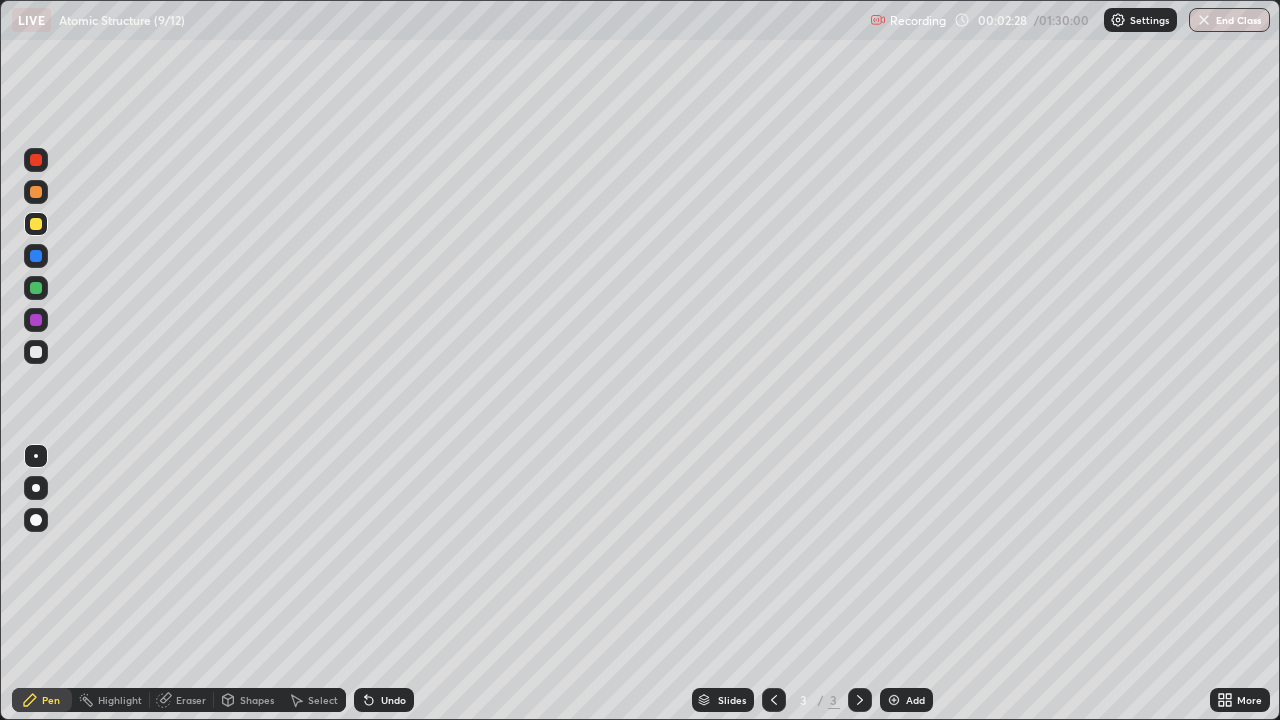 click at bounding box center [36, 352] 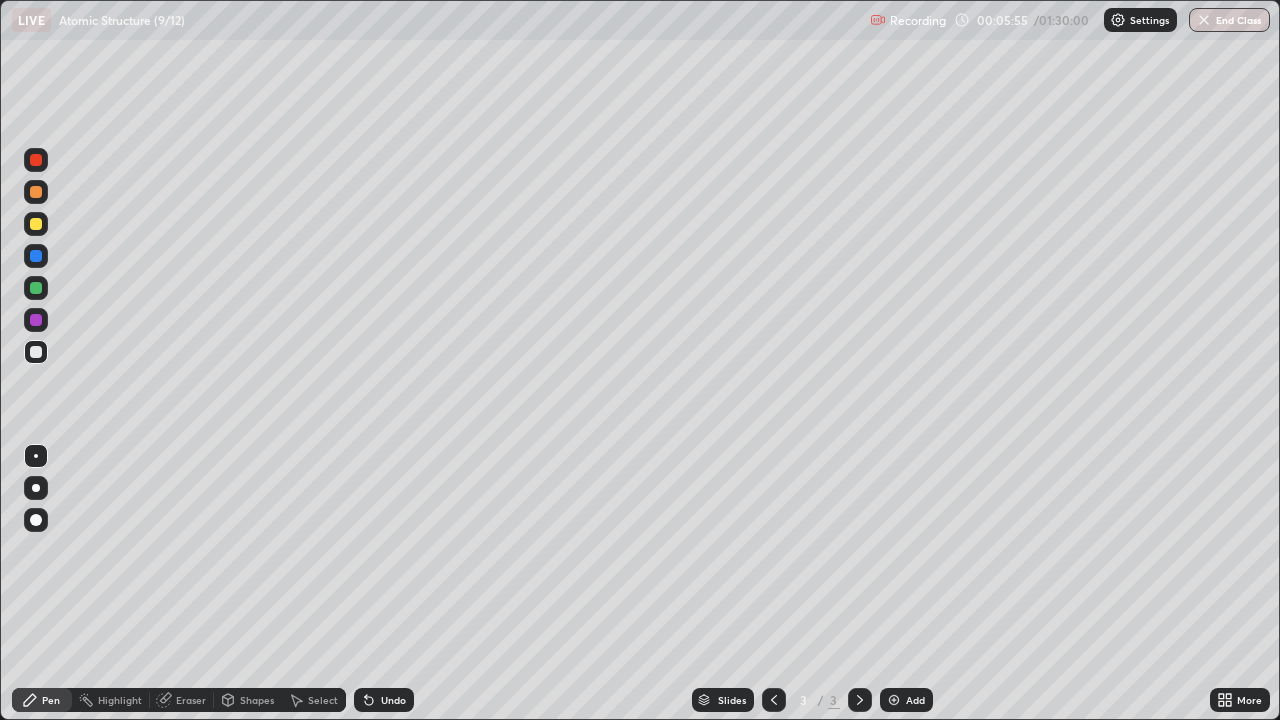 click on "Shapes" at bounding box center (257, 700) 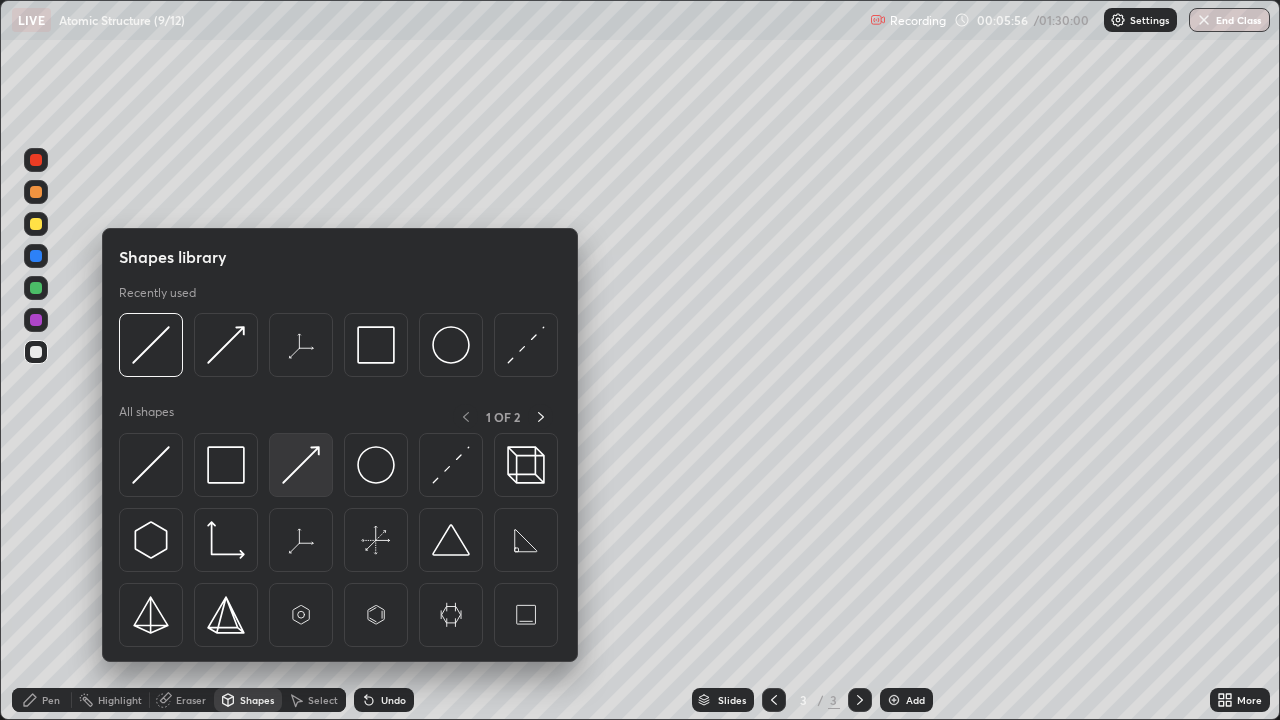 click at bounding box center (301, 465) 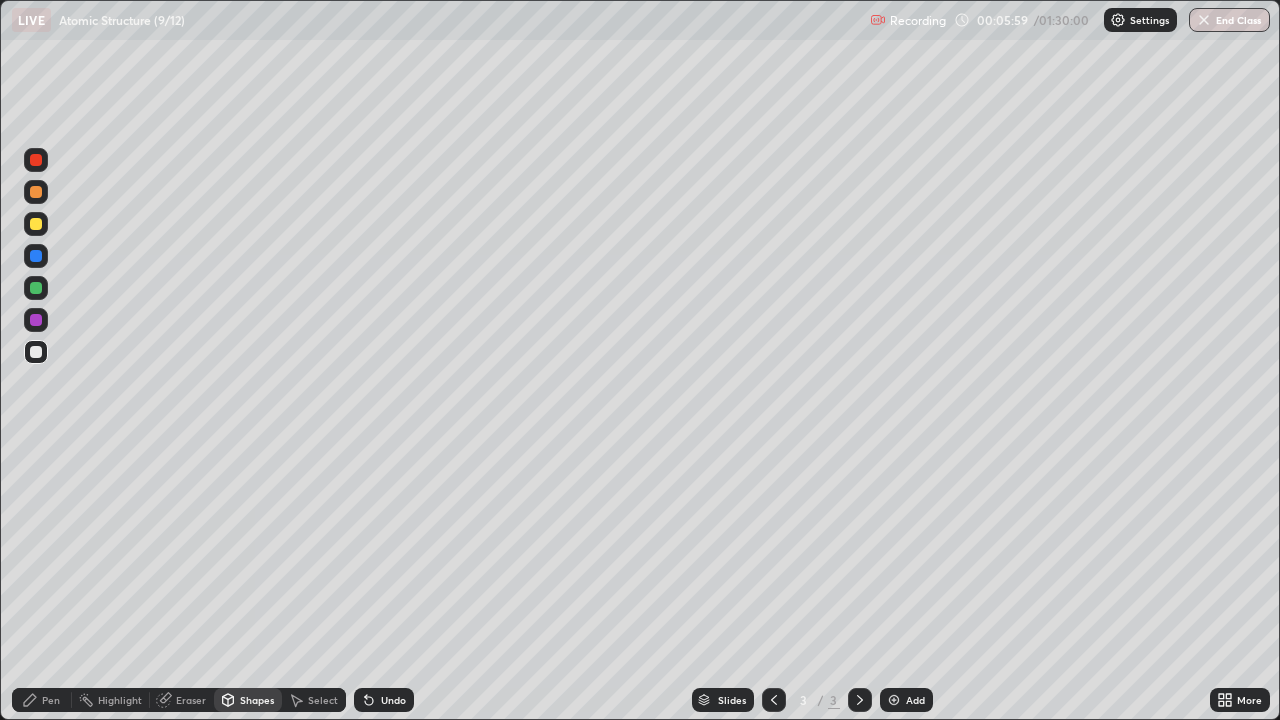 click on "Pen" at bounding box center [51, 700] 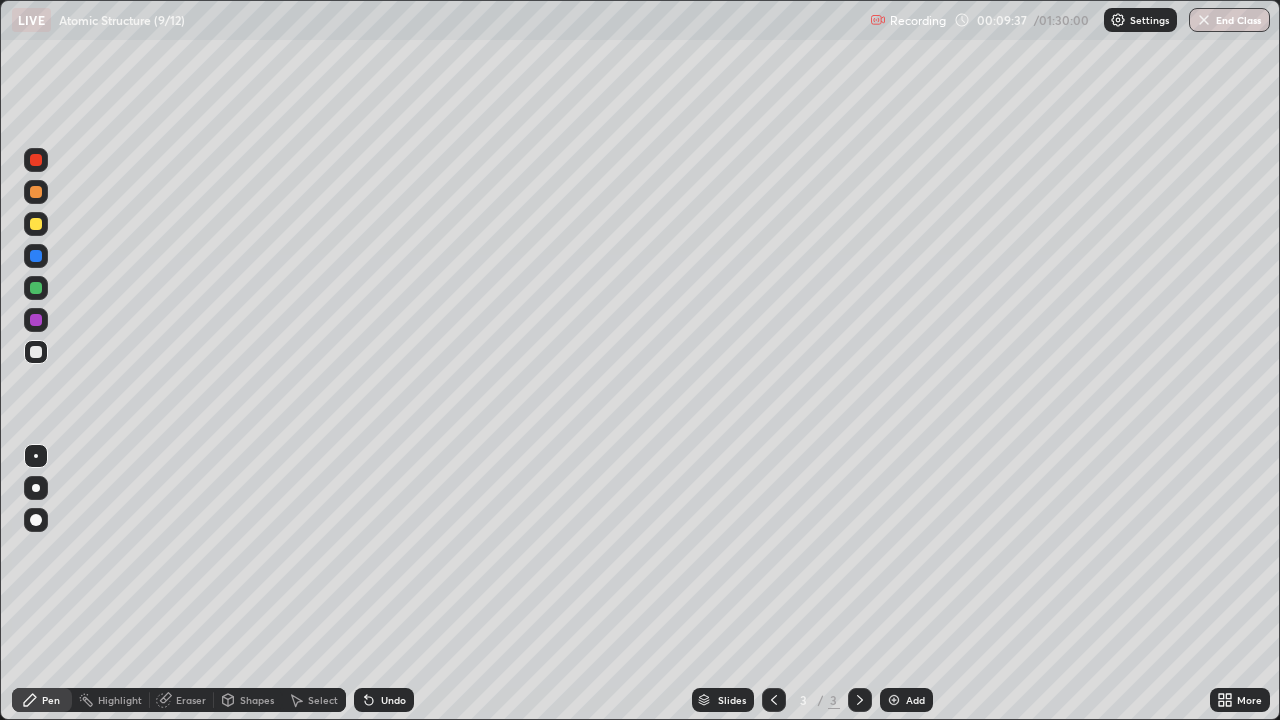 click on "Add" at bounding box center [915, 700] 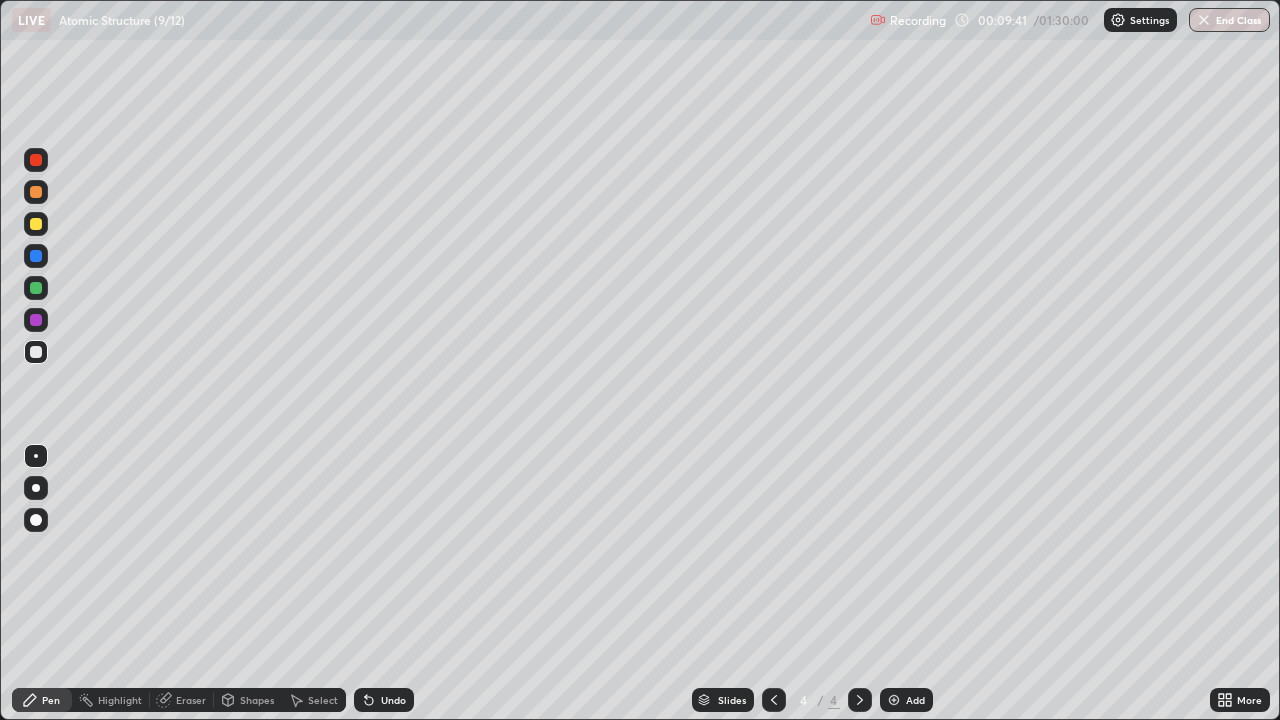 click 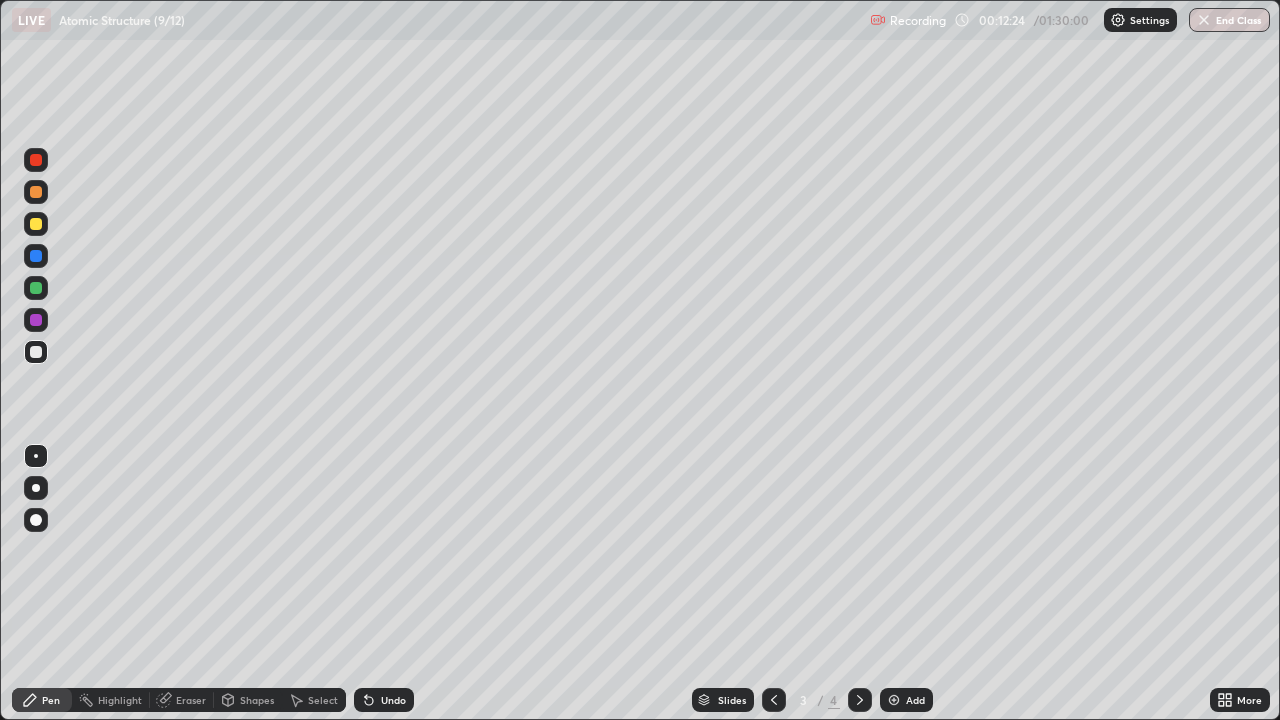 click 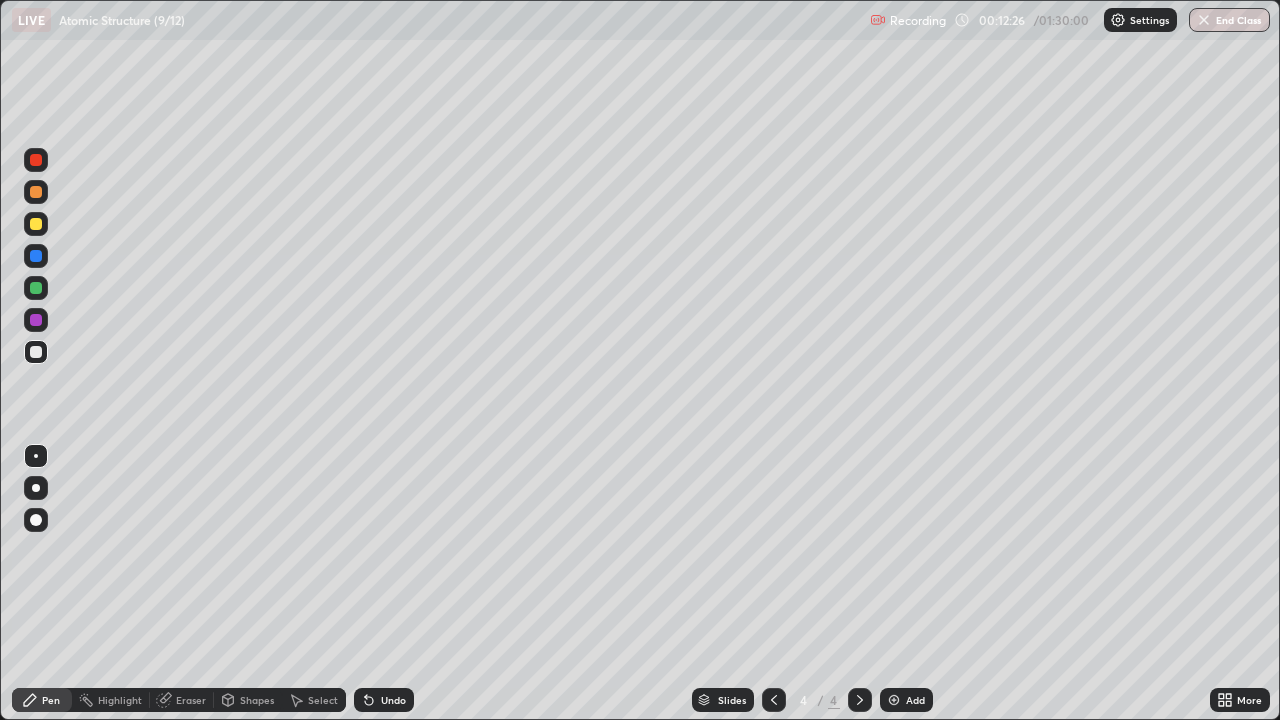 click at bounding box center (36, 224) 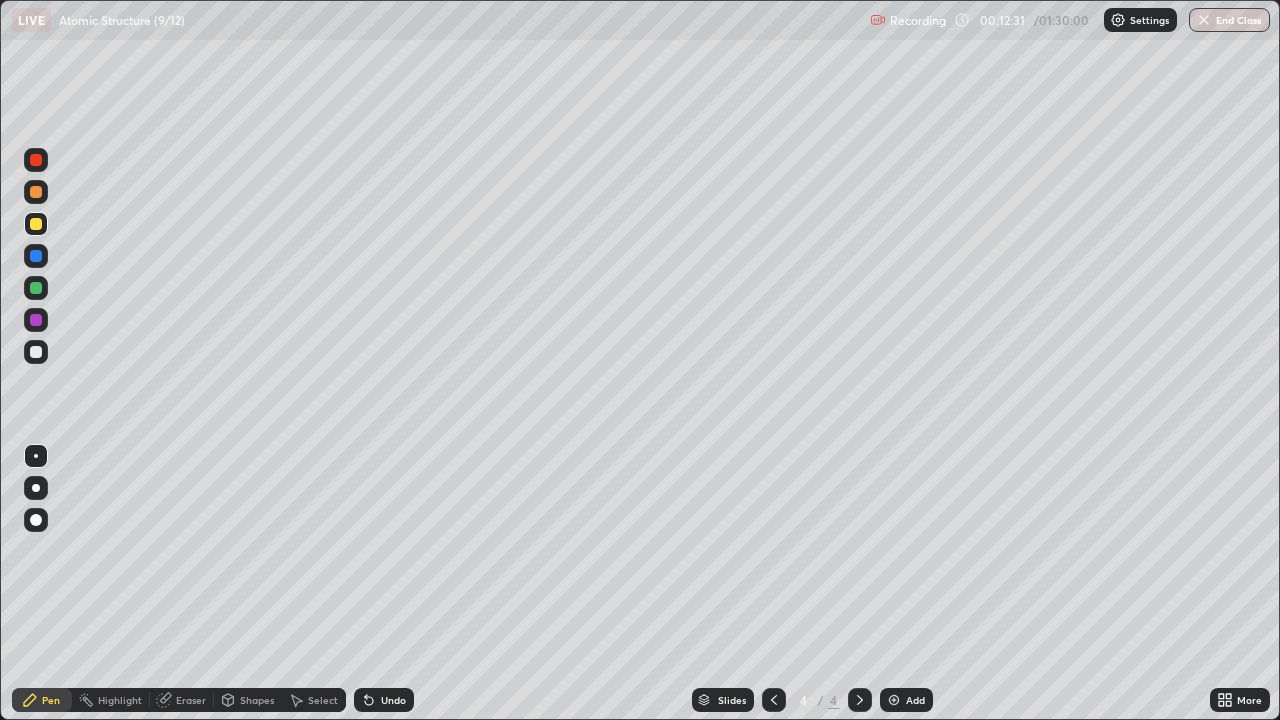 click at bounding box center (36, 352) 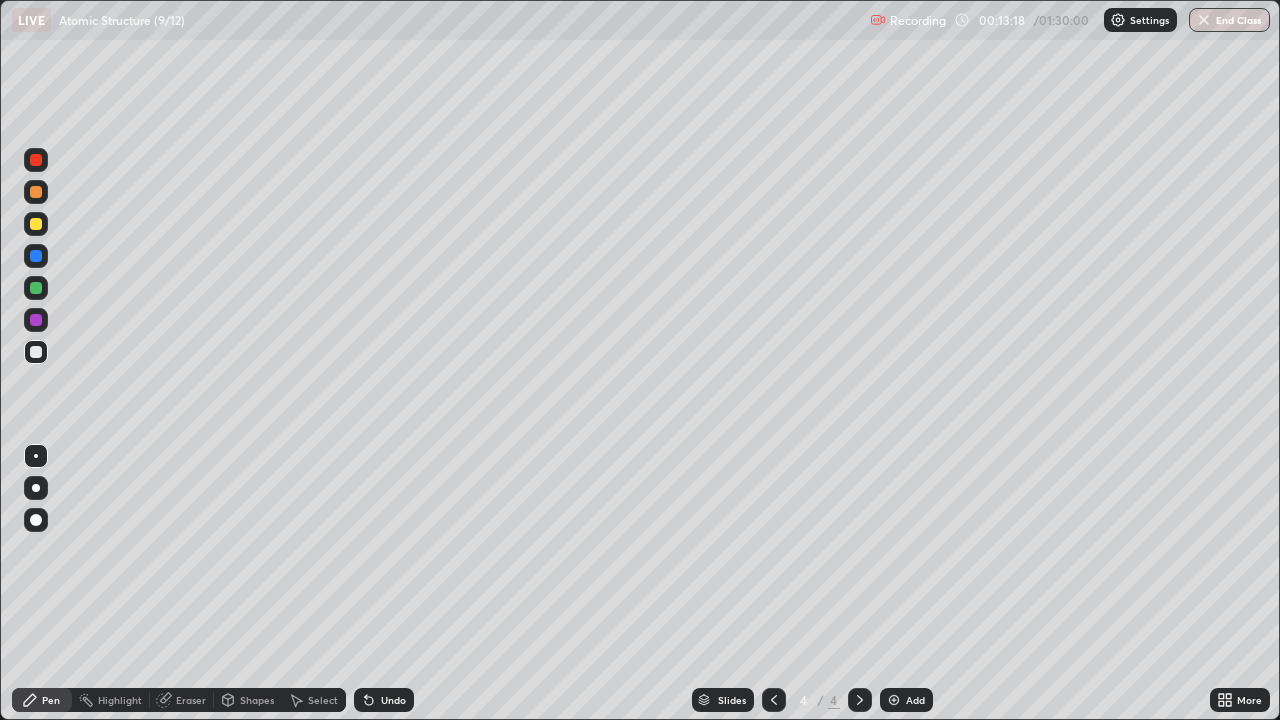 click on "Eraser" at bounding box center (191, 700) 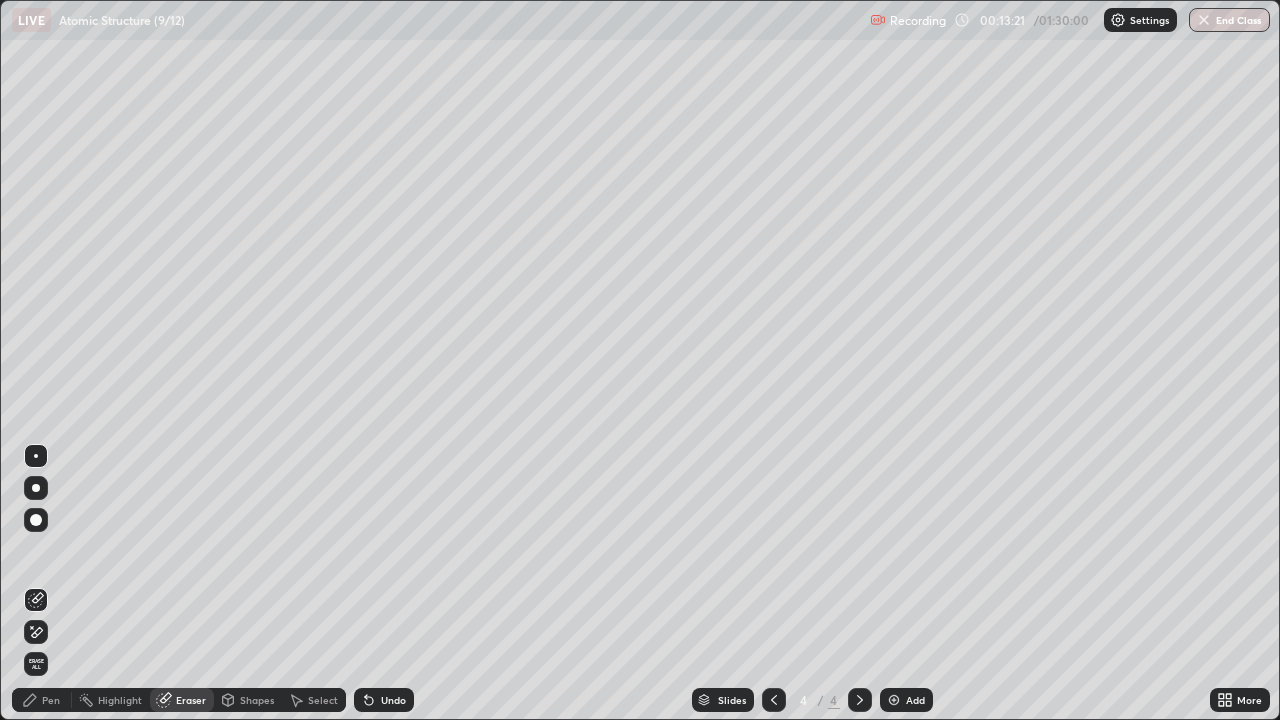 click on "Pen" at bounding box center [42, 700] 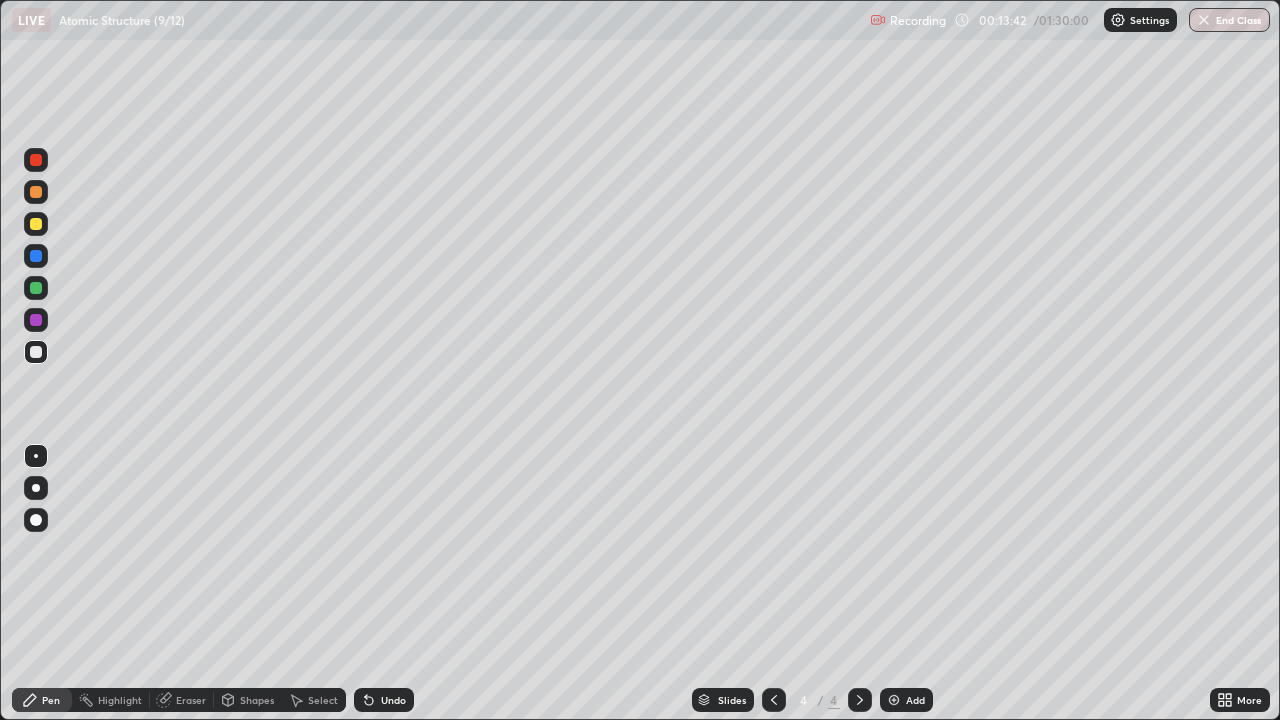 click on "Shapes" at bounding box center (248, 700) 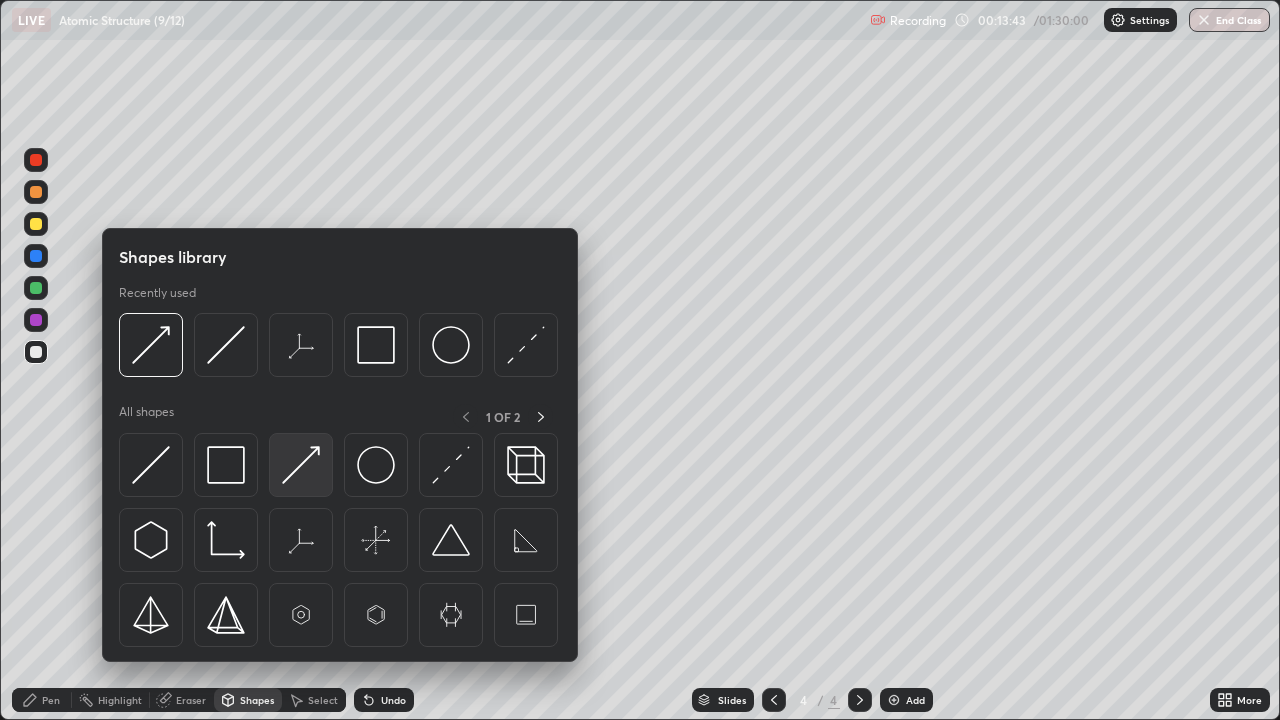 click at bounding box center [301, 465] 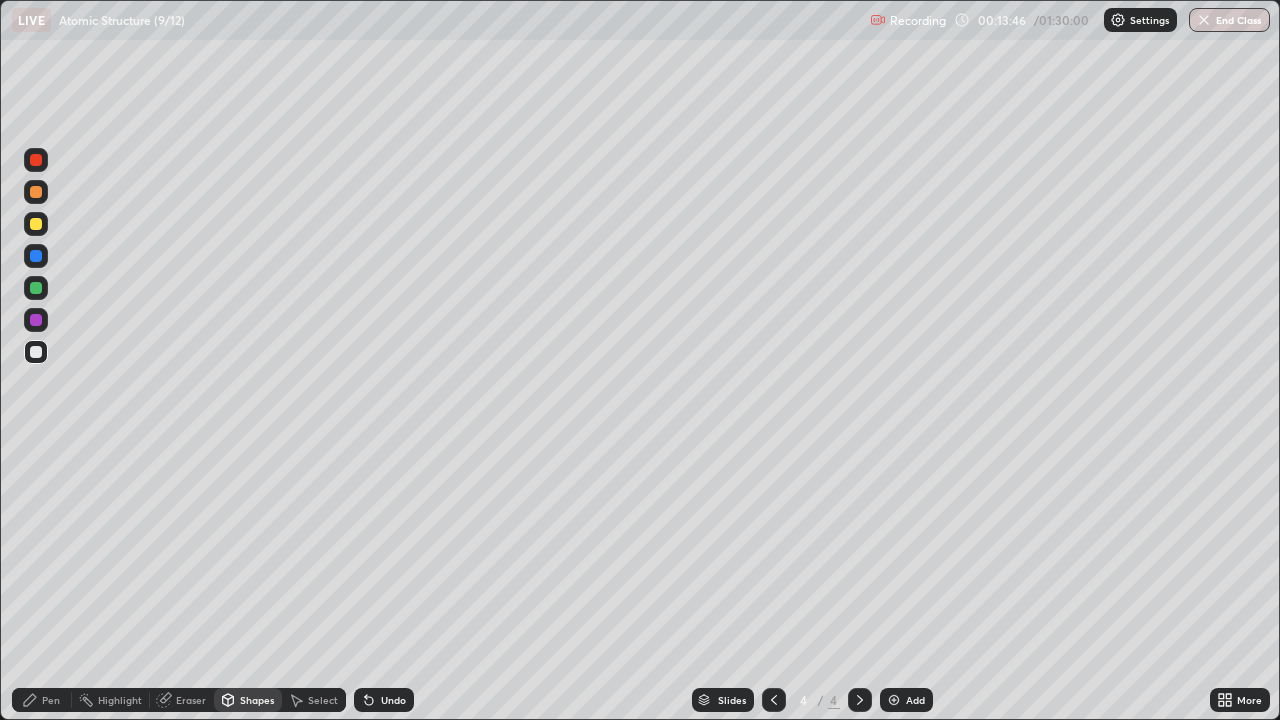 click on "Pen" at bounding box center [51, 700] 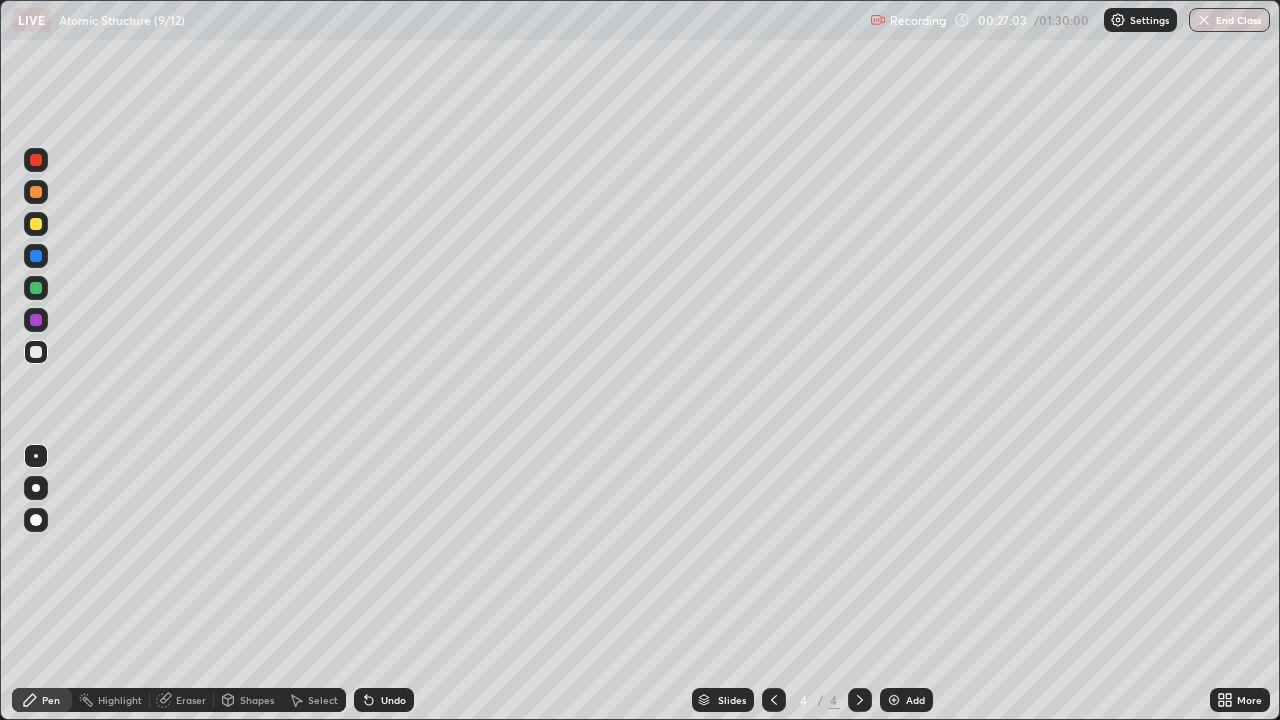 click on "Add" at bounding box center [906, 700] 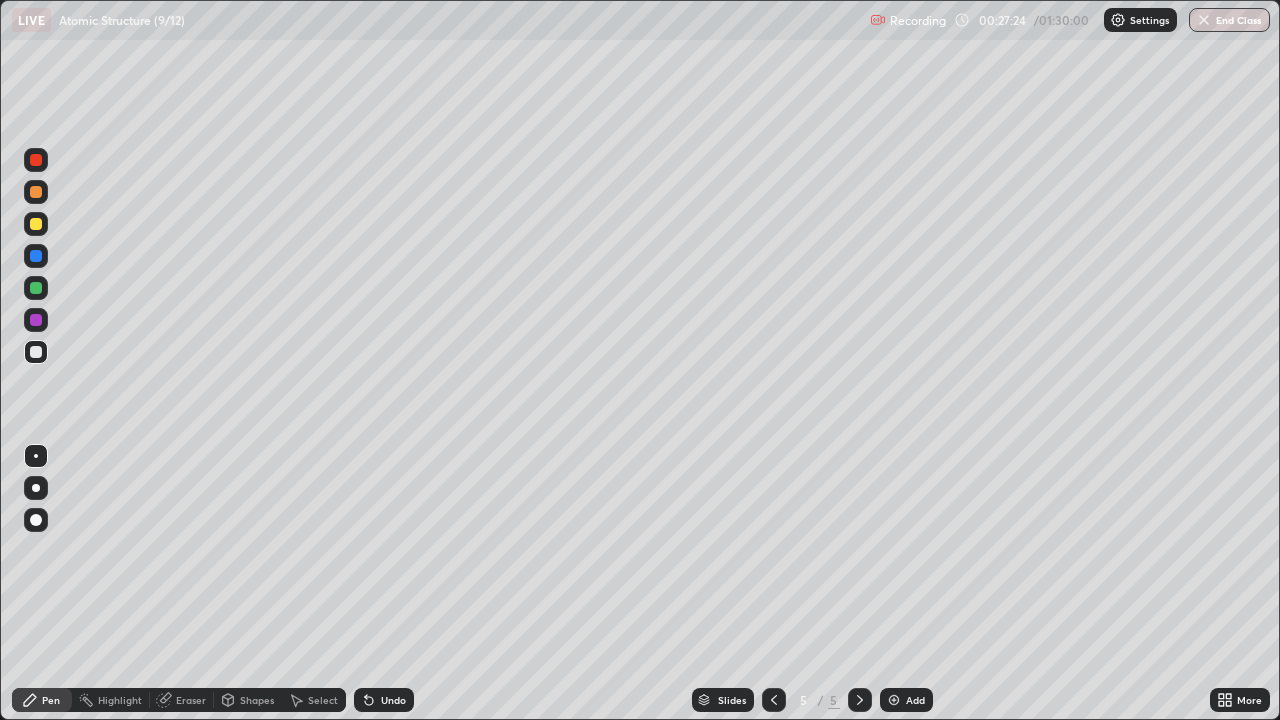 click at bounding box center (36, 224) 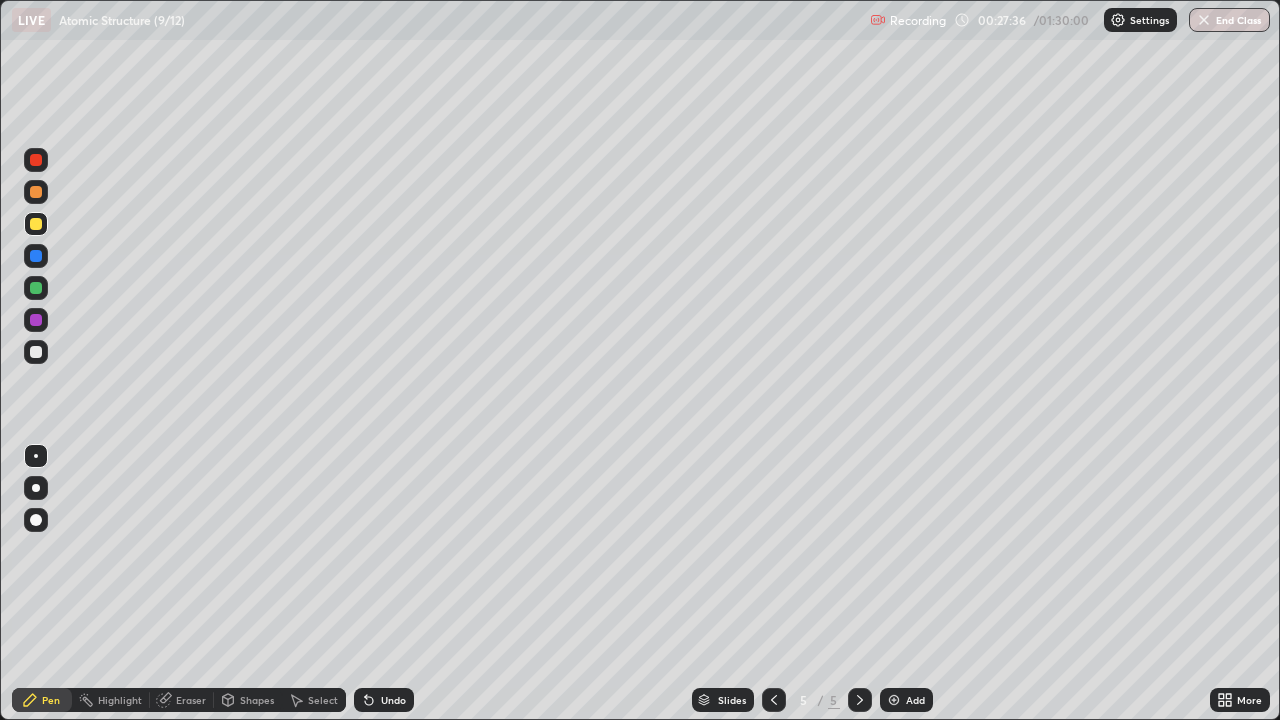 click at bounding box center [36, 352] 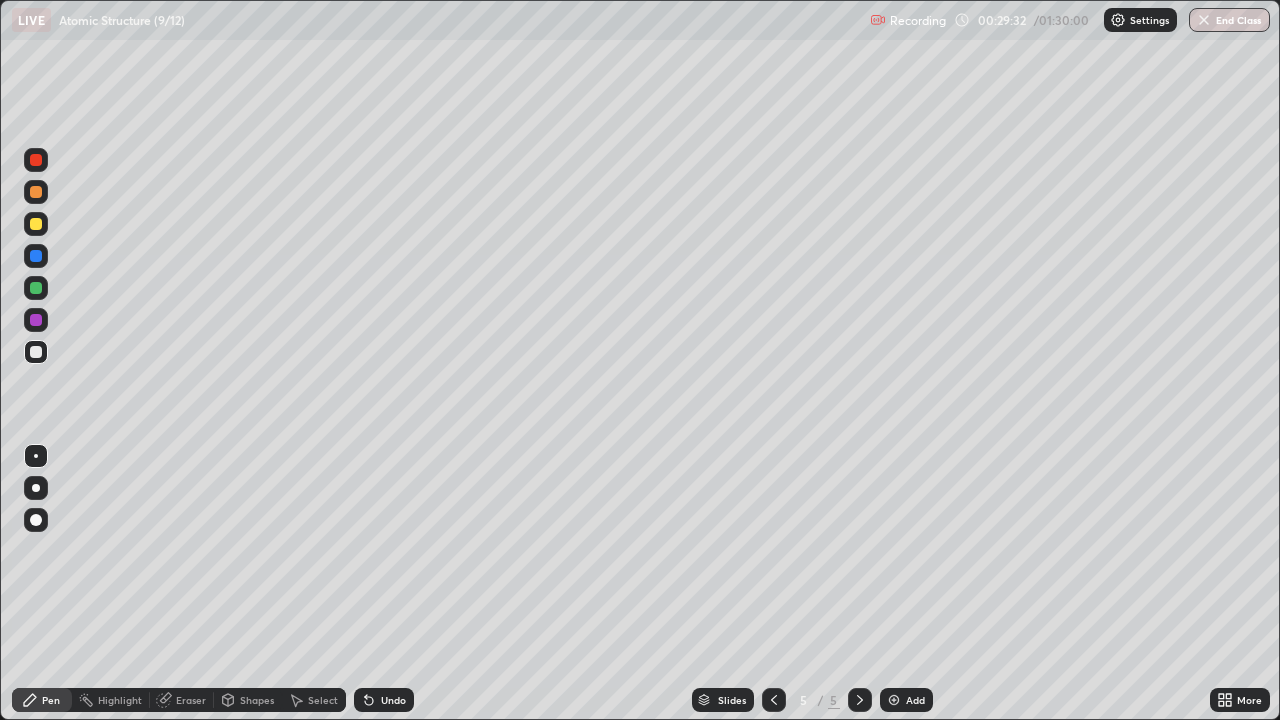 click on "Eraser" at bounding box center (191, 700) 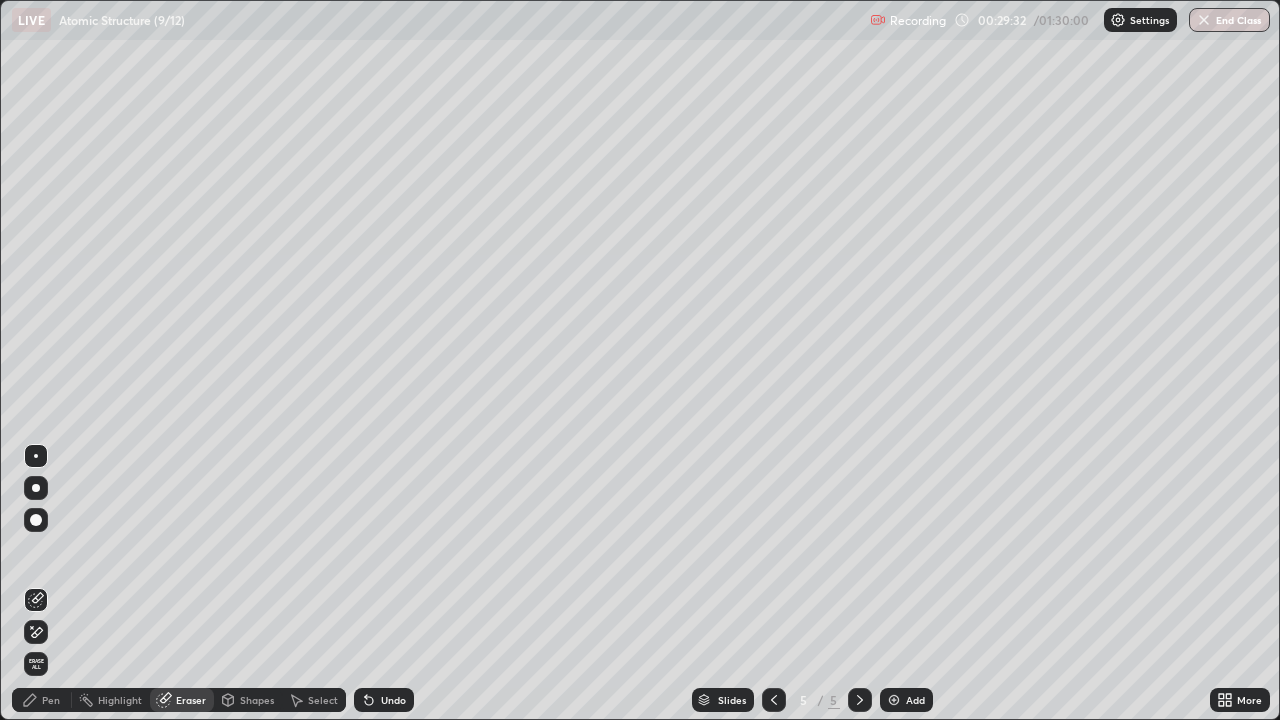 click on "Shapes" at bounding box center [257, 700] 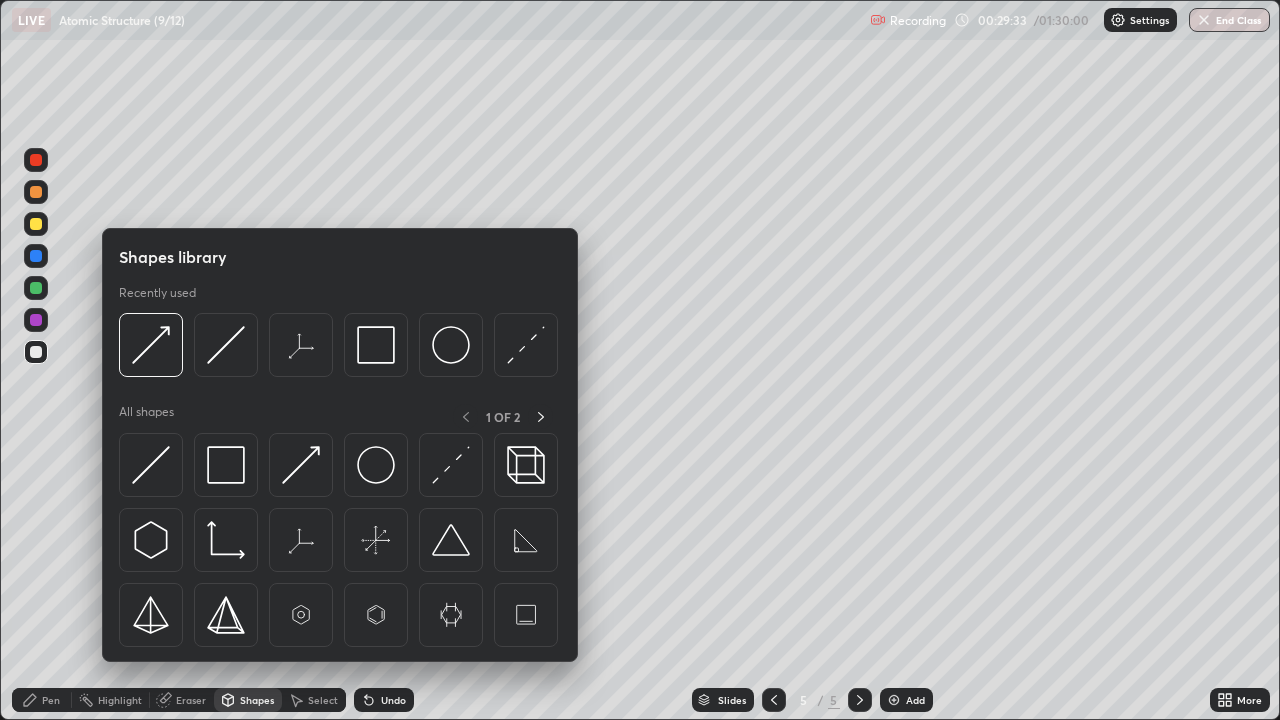 click at bounding box center (376, 465) 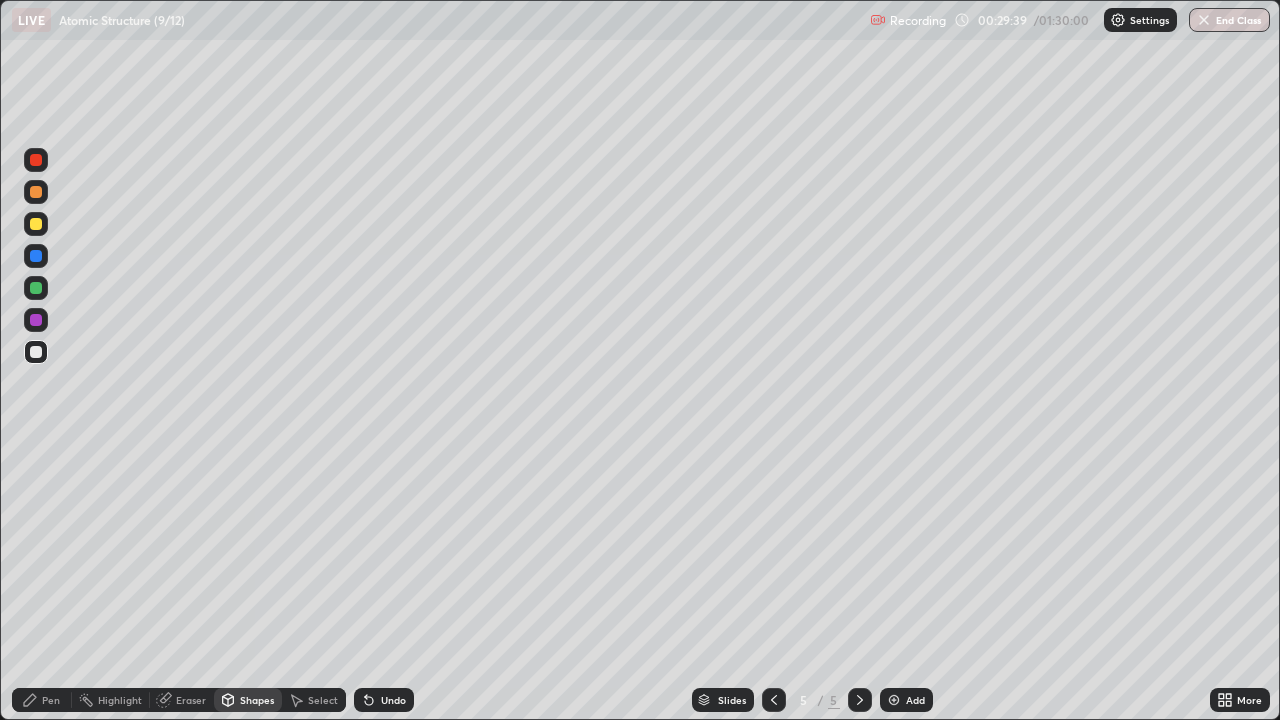 click on "Shapes" at bounding box center [248, 700] 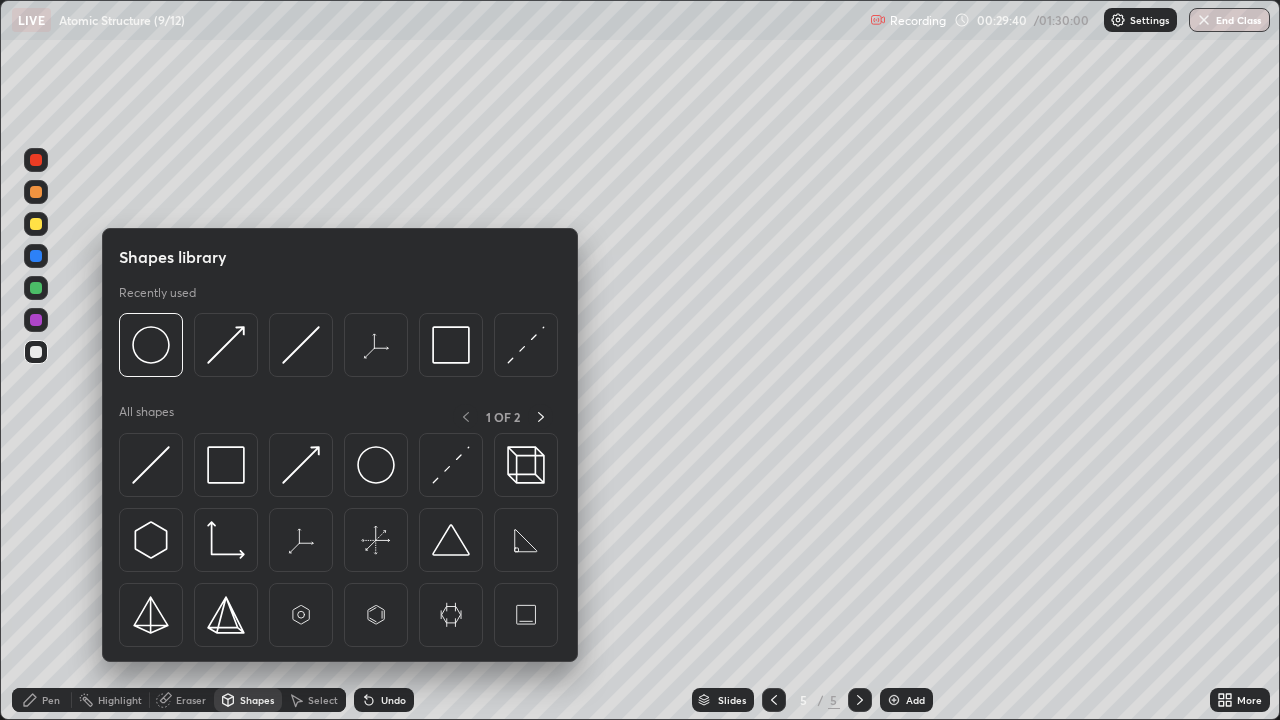 click at bounding box center [151, 465] 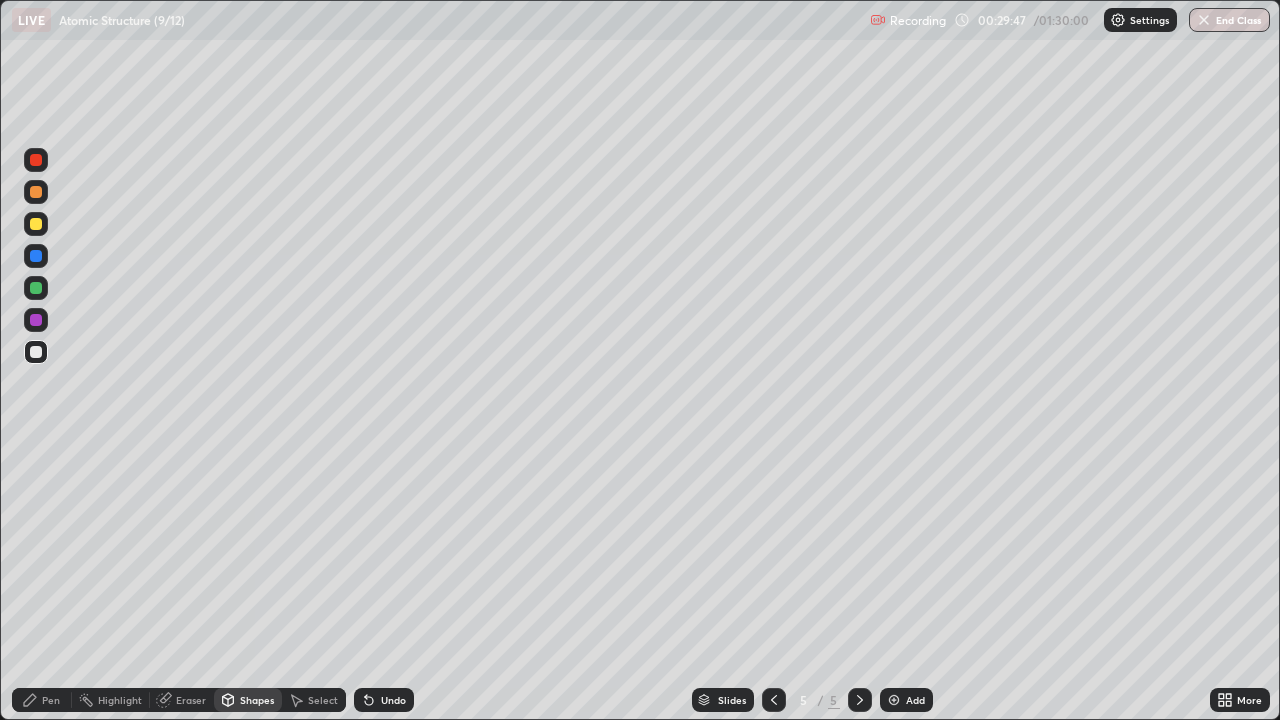 click on "Pen" at bounding box center (42, 700) 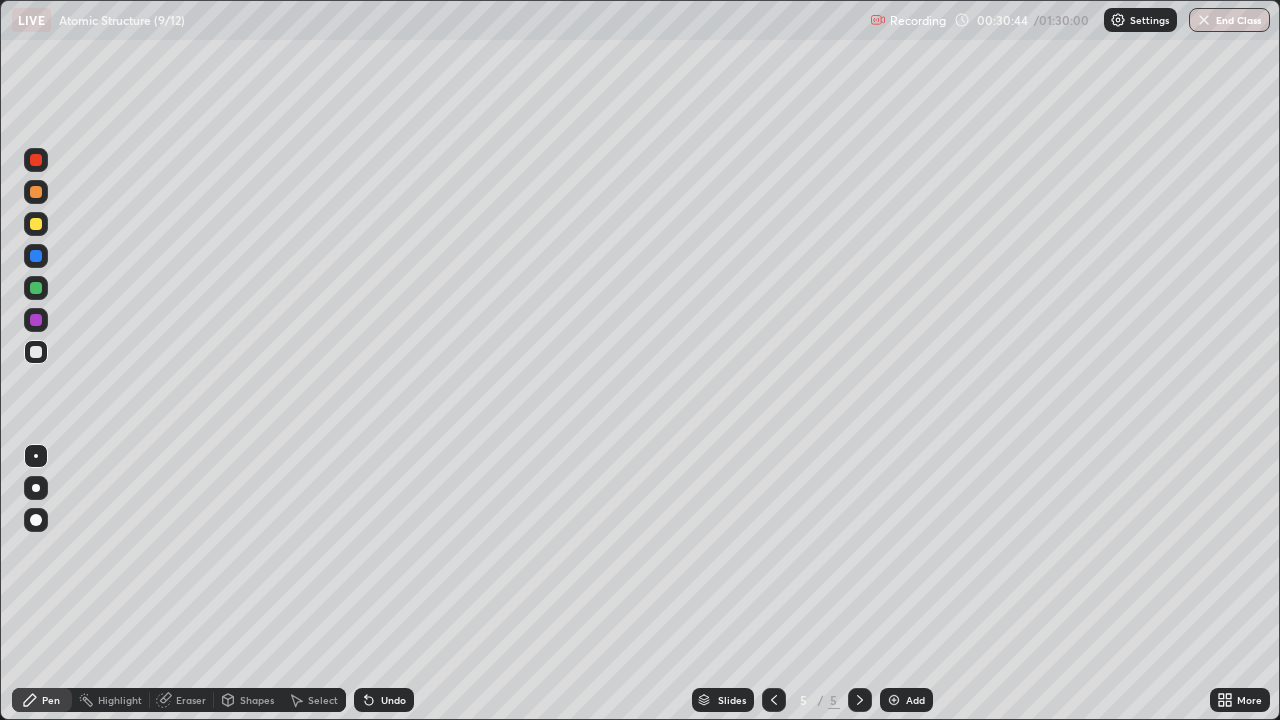click on "Shapes" at bounding box center (248, 700) 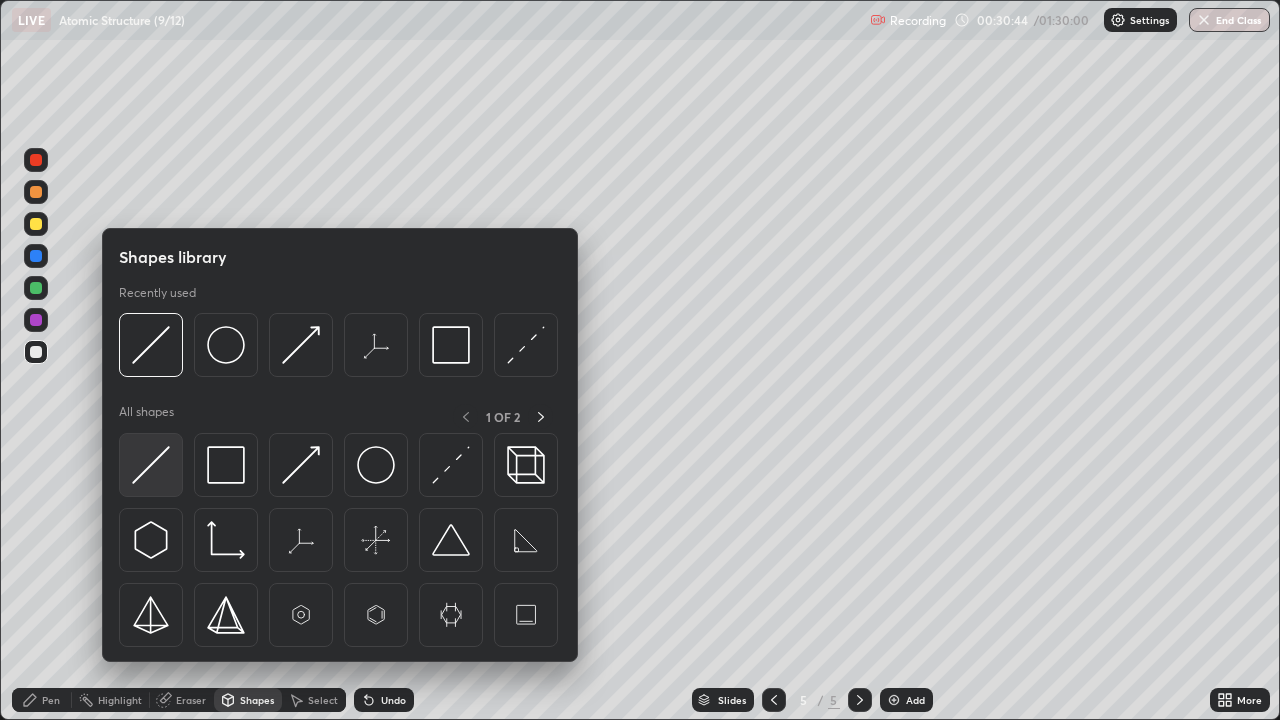 click at bounding box center (151, 465) 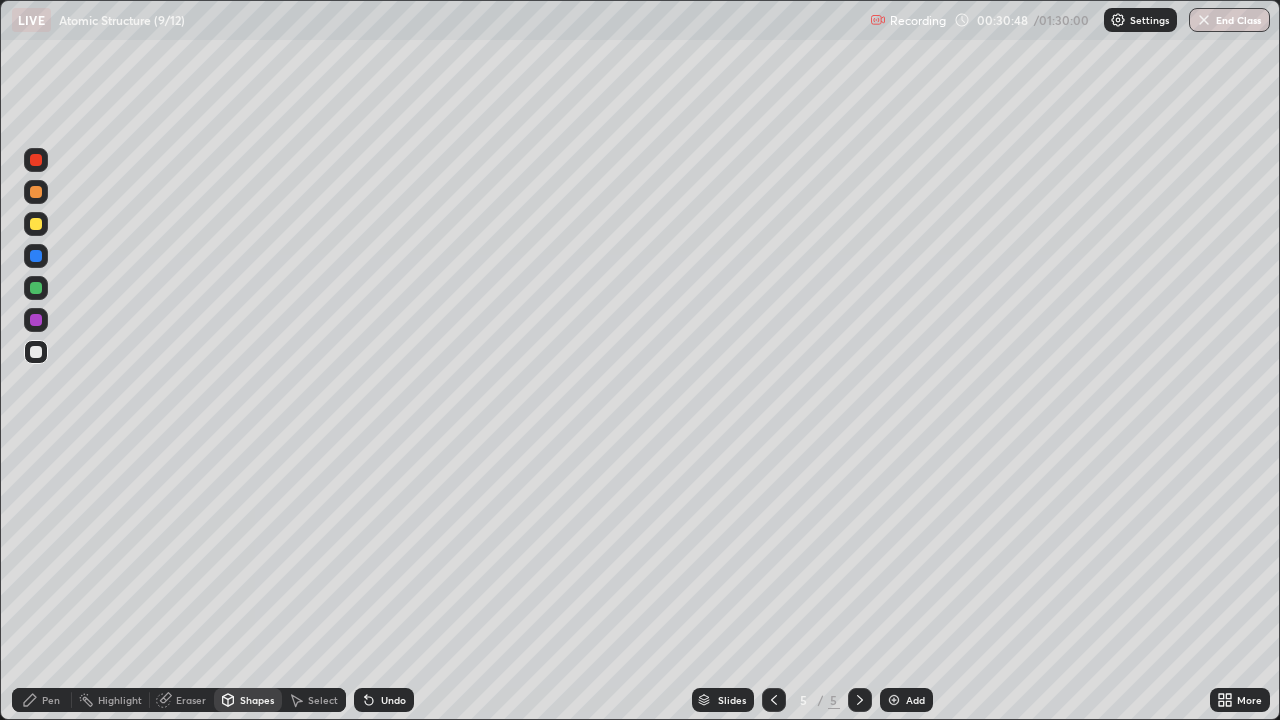 click 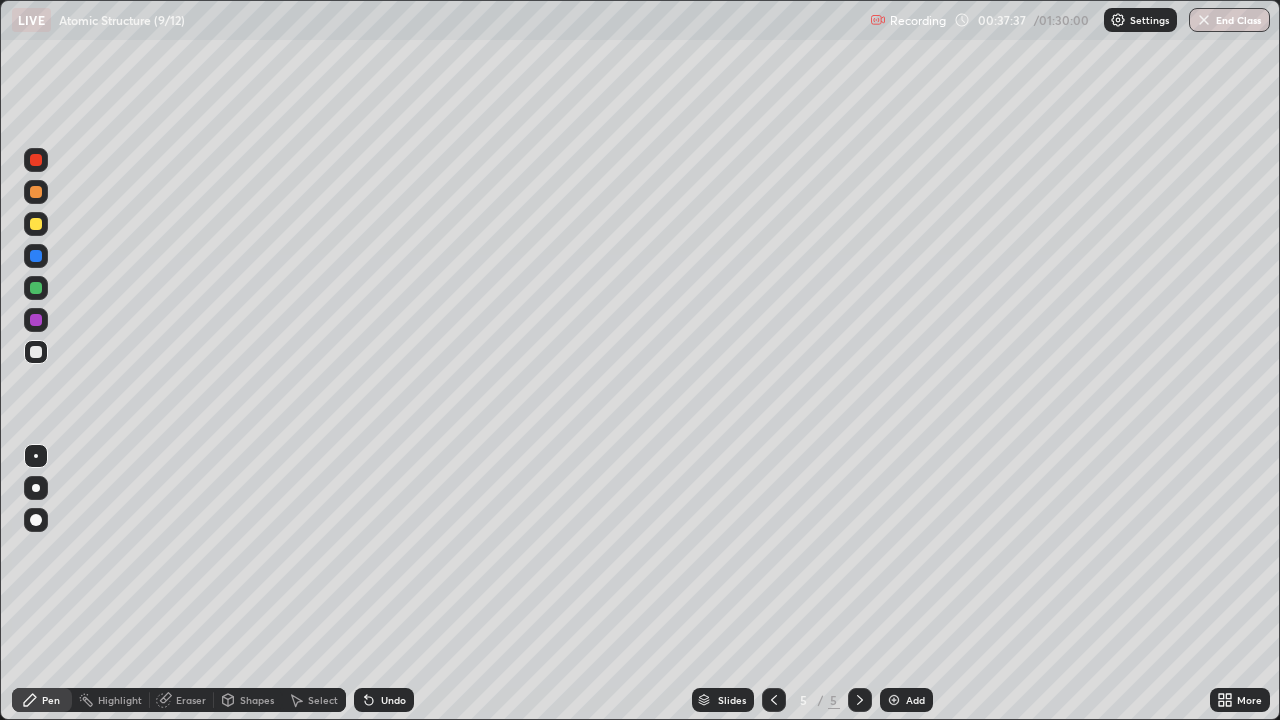 click on "Undo" at bounding box center (393, 700) 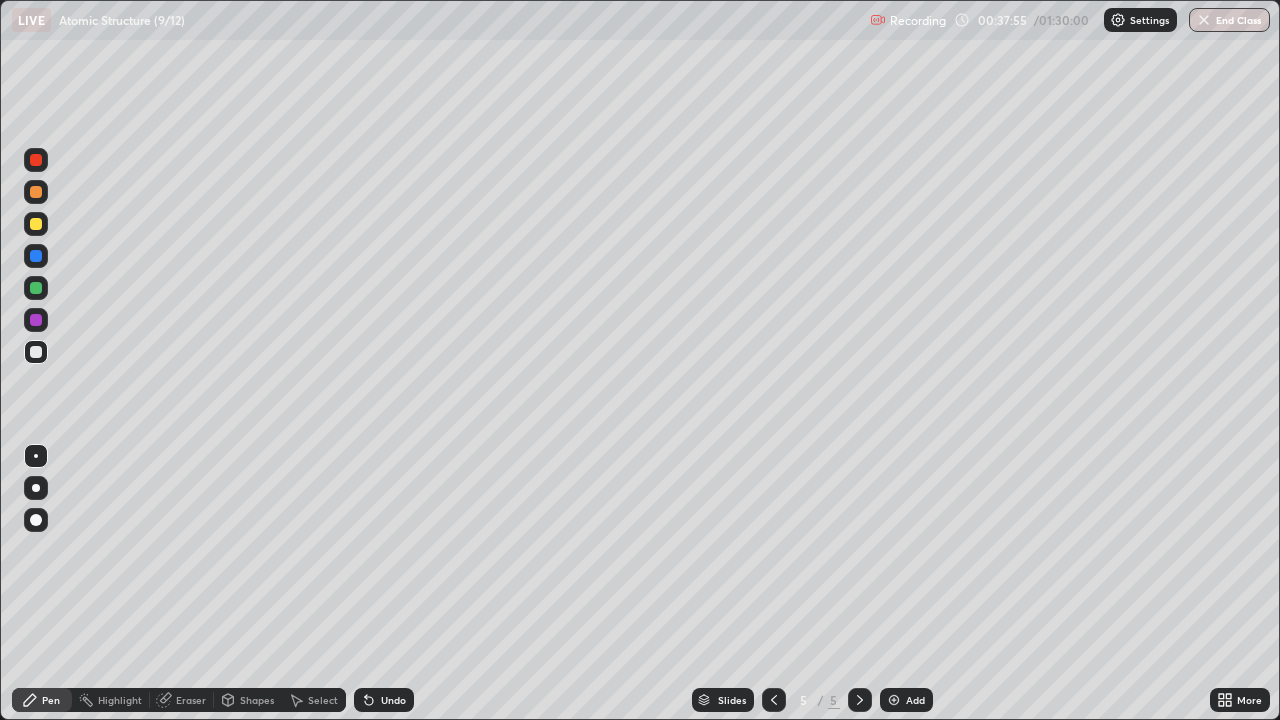 click on "Select" at bounding box center (323, 700) 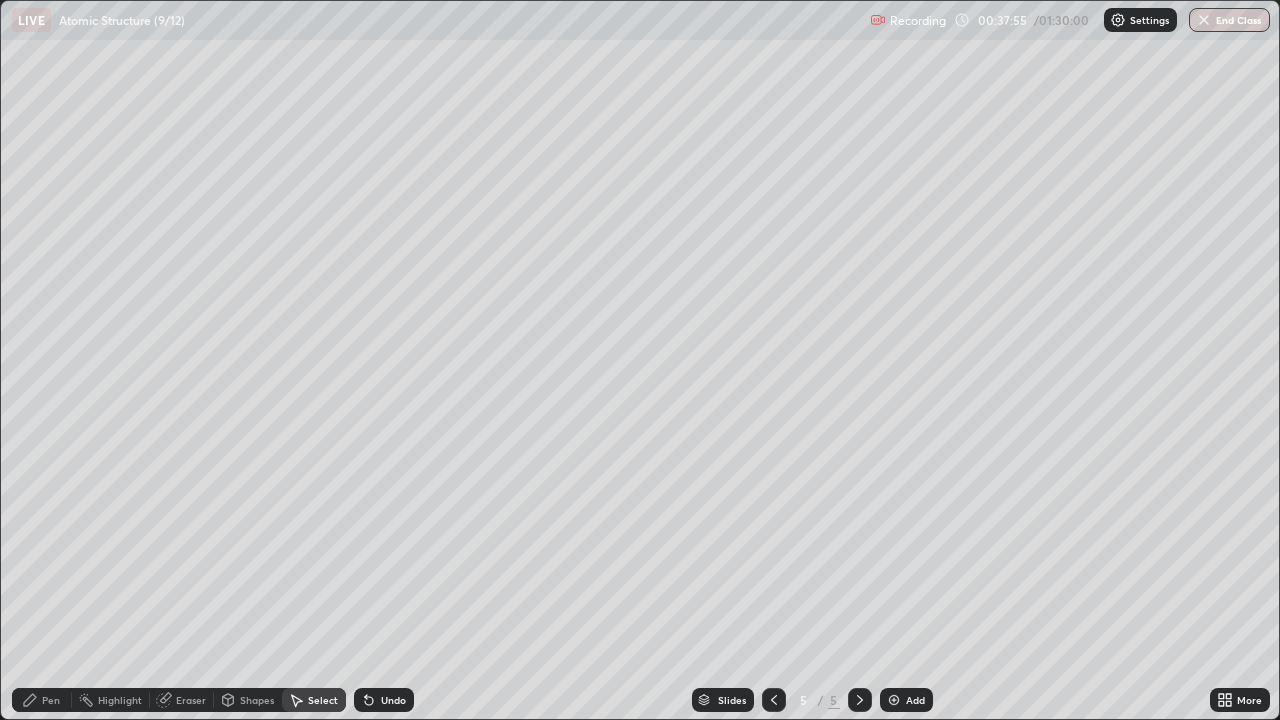 click on "Shapes" at bounding box center [257, 700] 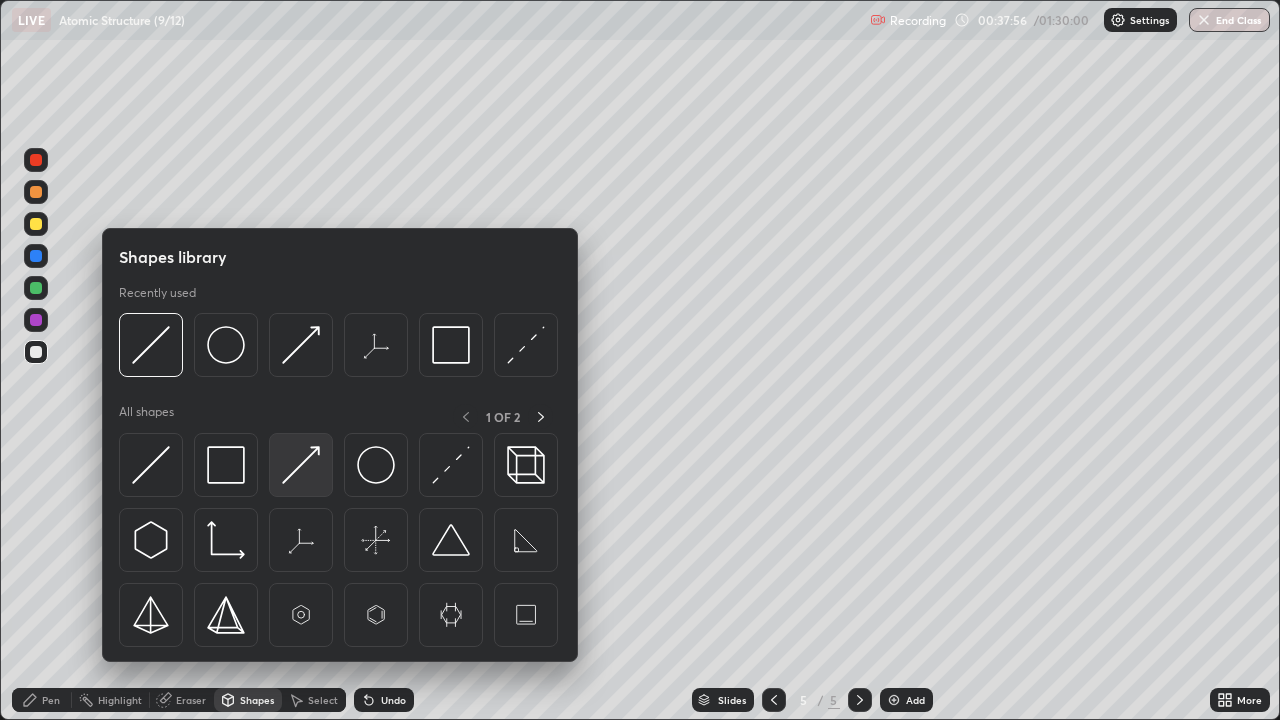 click at bounding box center [301, 465] 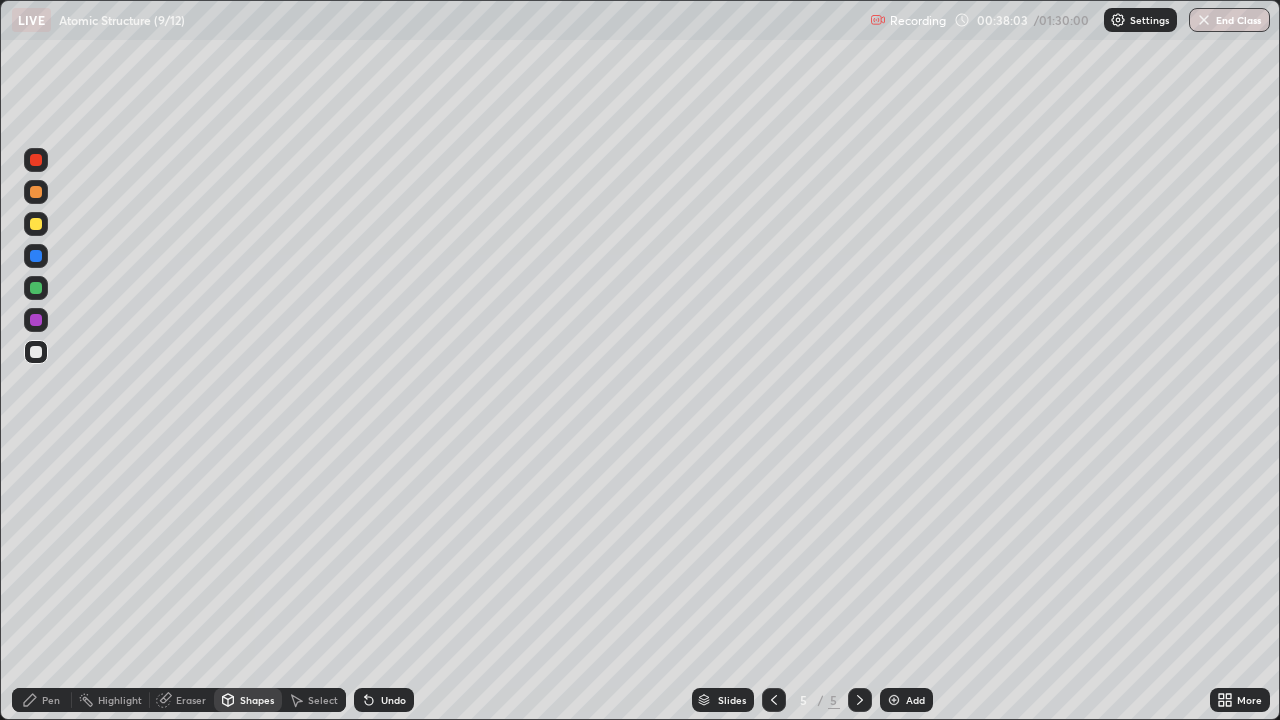 click on "Pen" at bounding box center (51, 700) 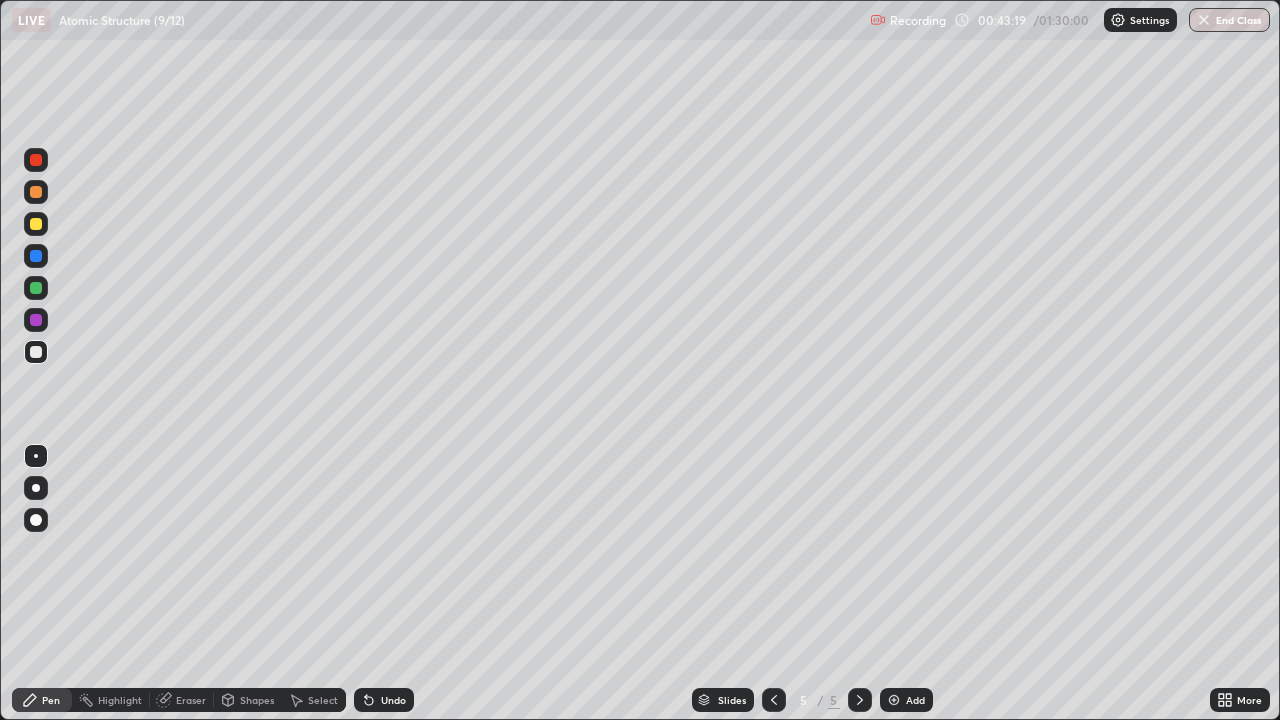 click at bounding box center [894, 700] 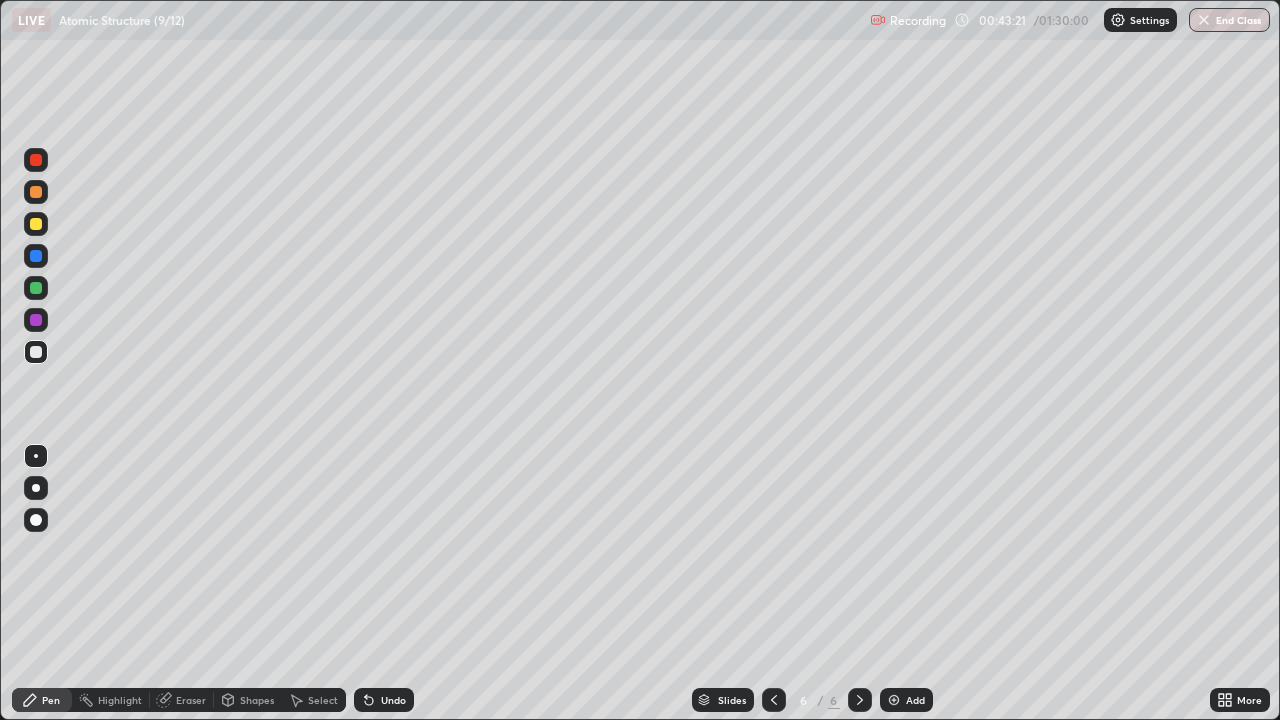 click at bounding box center (36, 224) 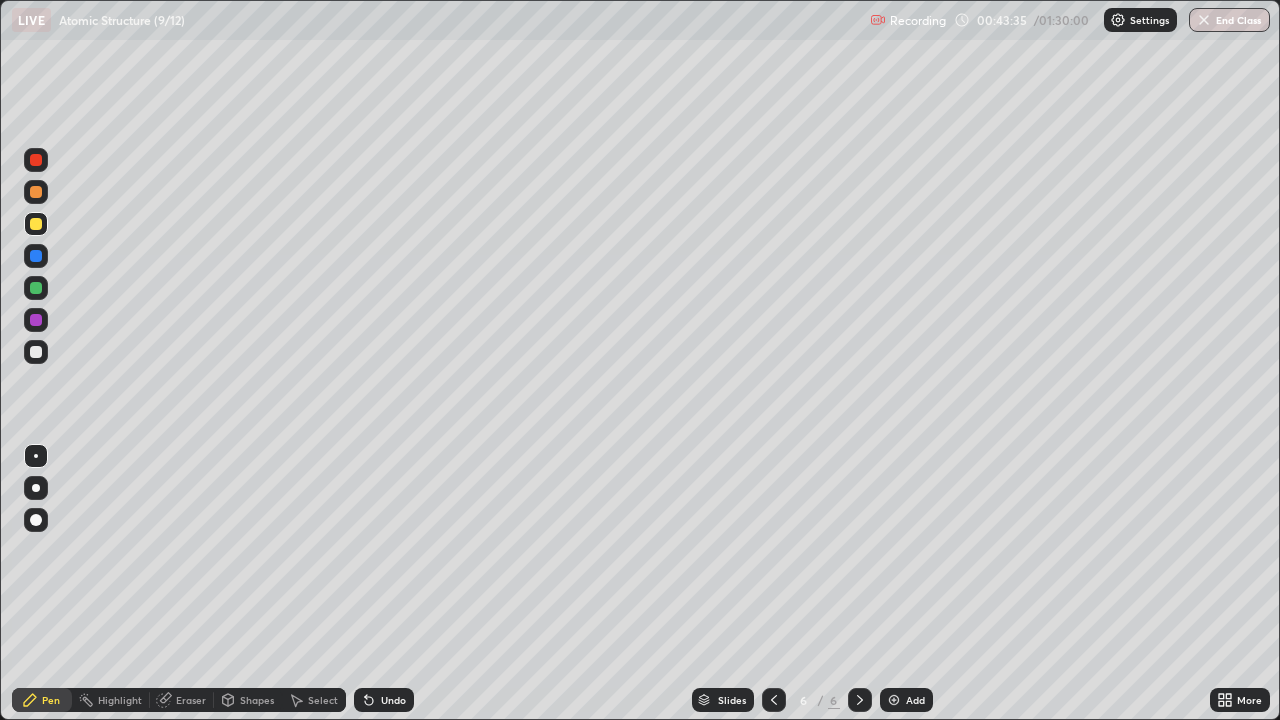 click at bounding box center (36, 352) 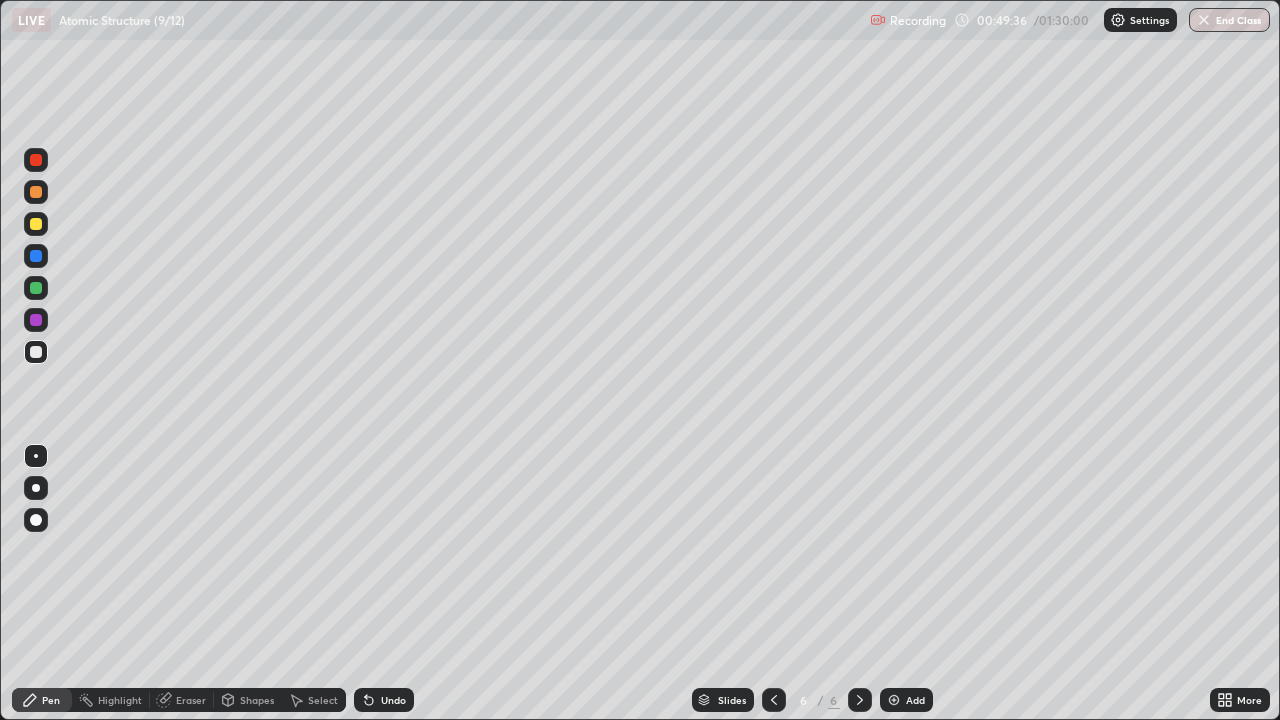 click on "Select" at bounding box center (314, 700) 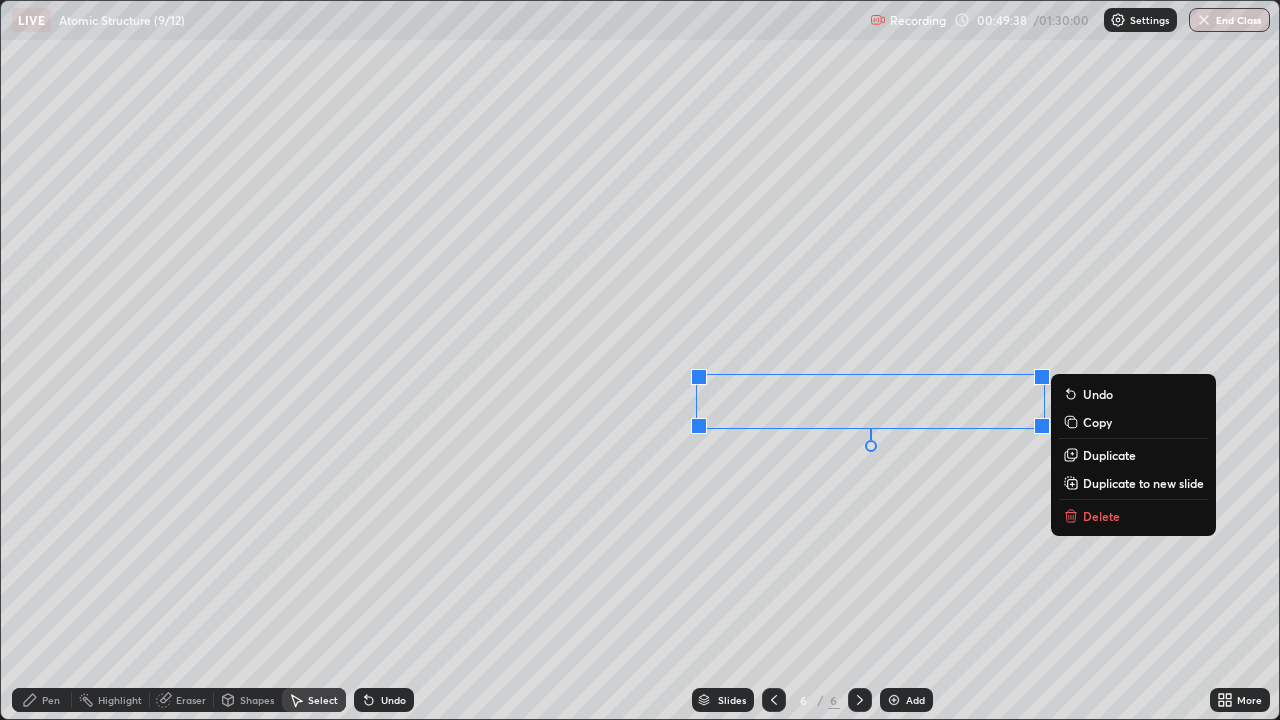 click on "Delete" at bounding box center (1101, 516) 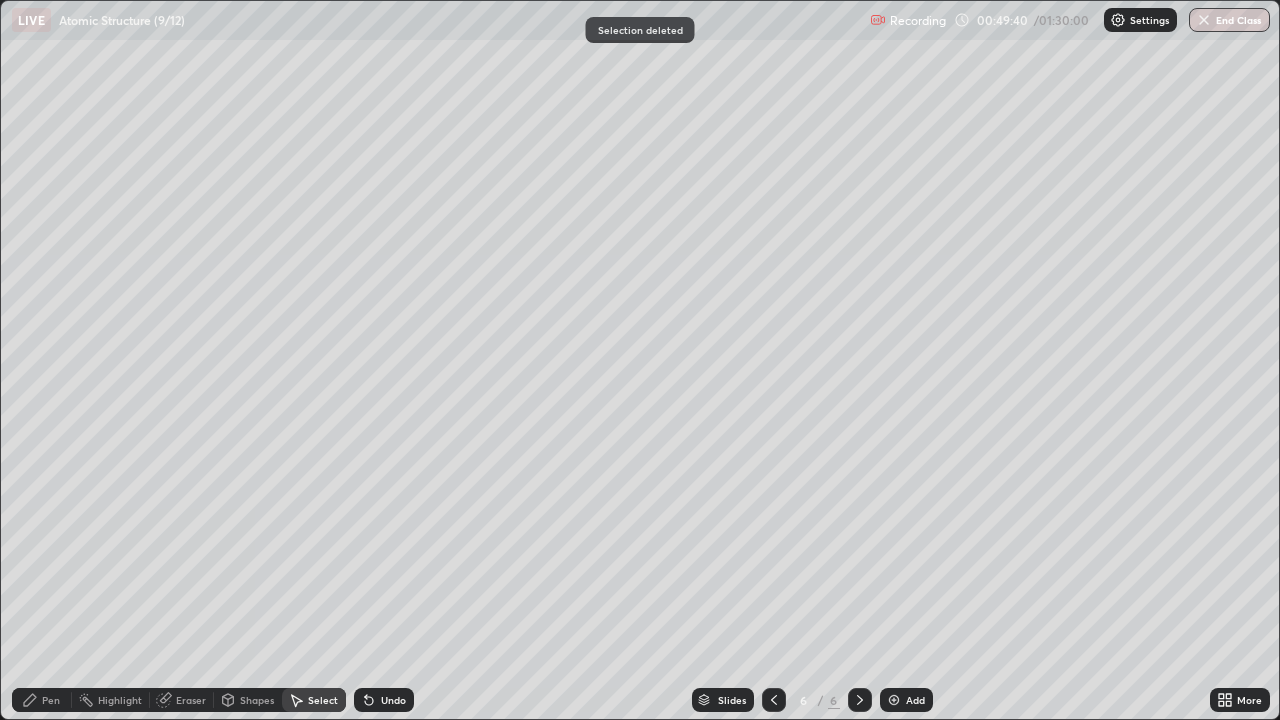 click on "Pen" at bounding box center (51, 700) 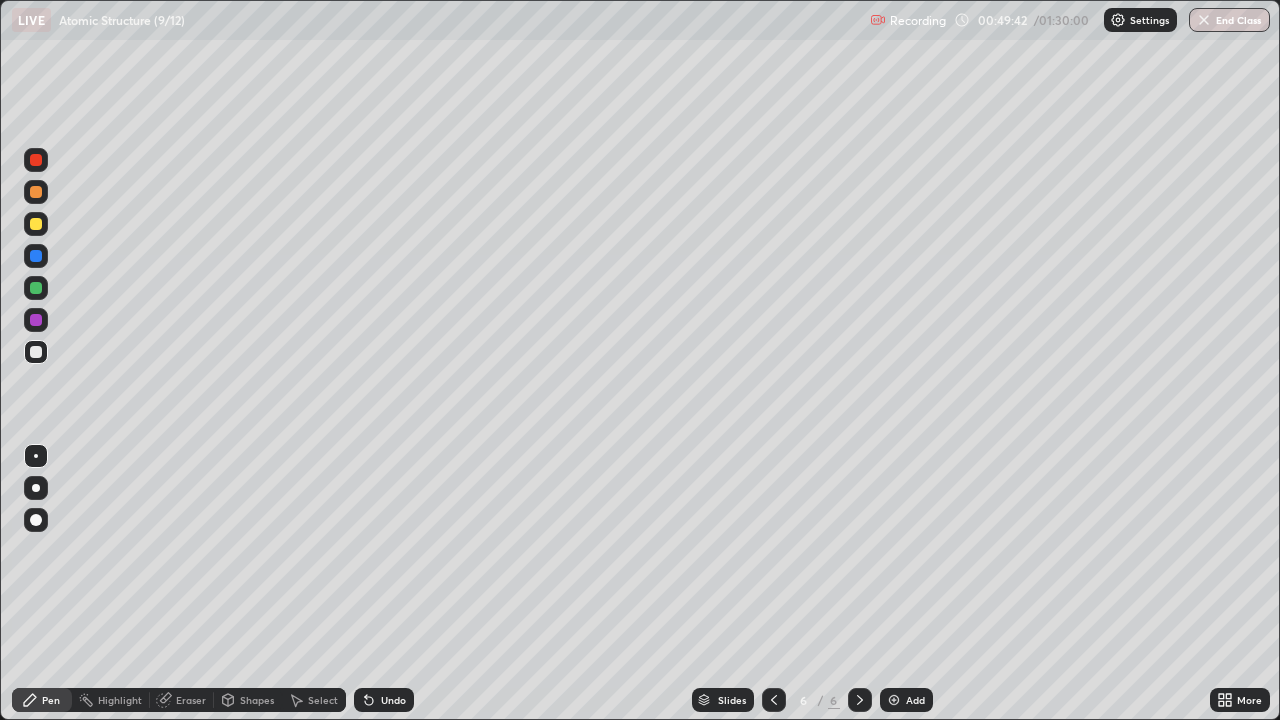 click on "Shapes" at bounding box center [248, 700] 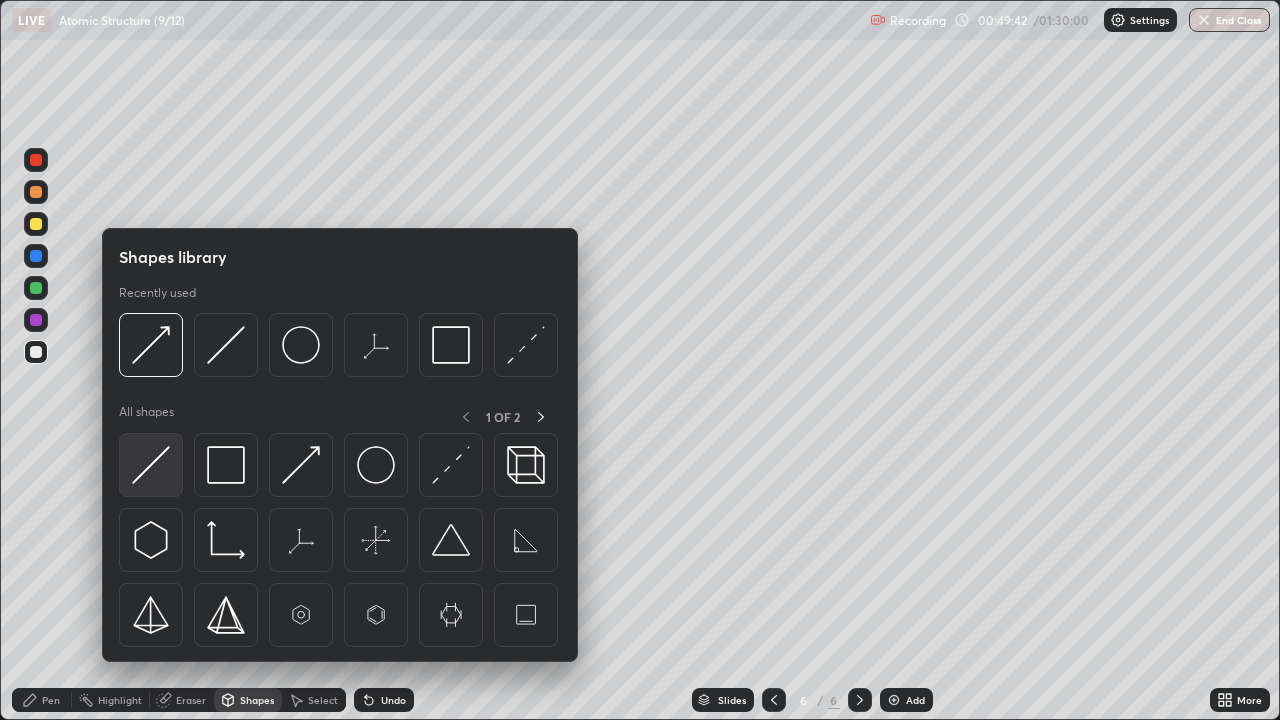 click at bounding box center [151, 465] 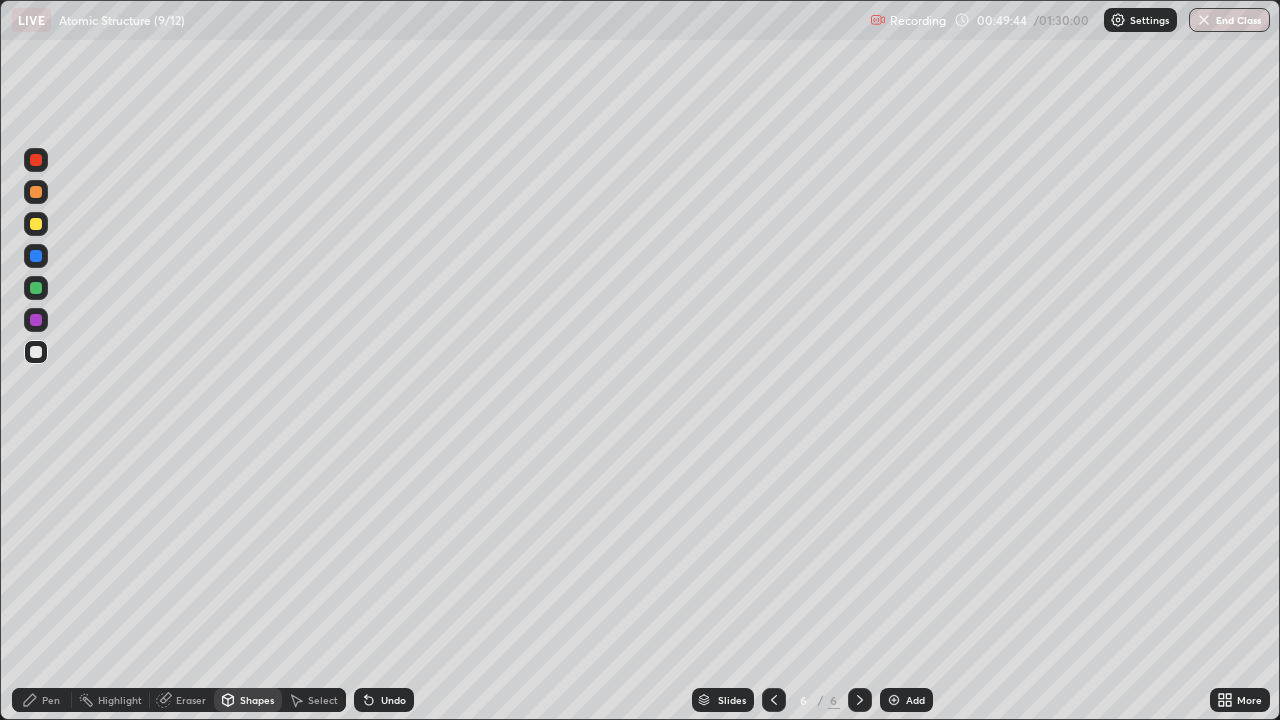 click on "Pen" at bounding box center [42, 700] 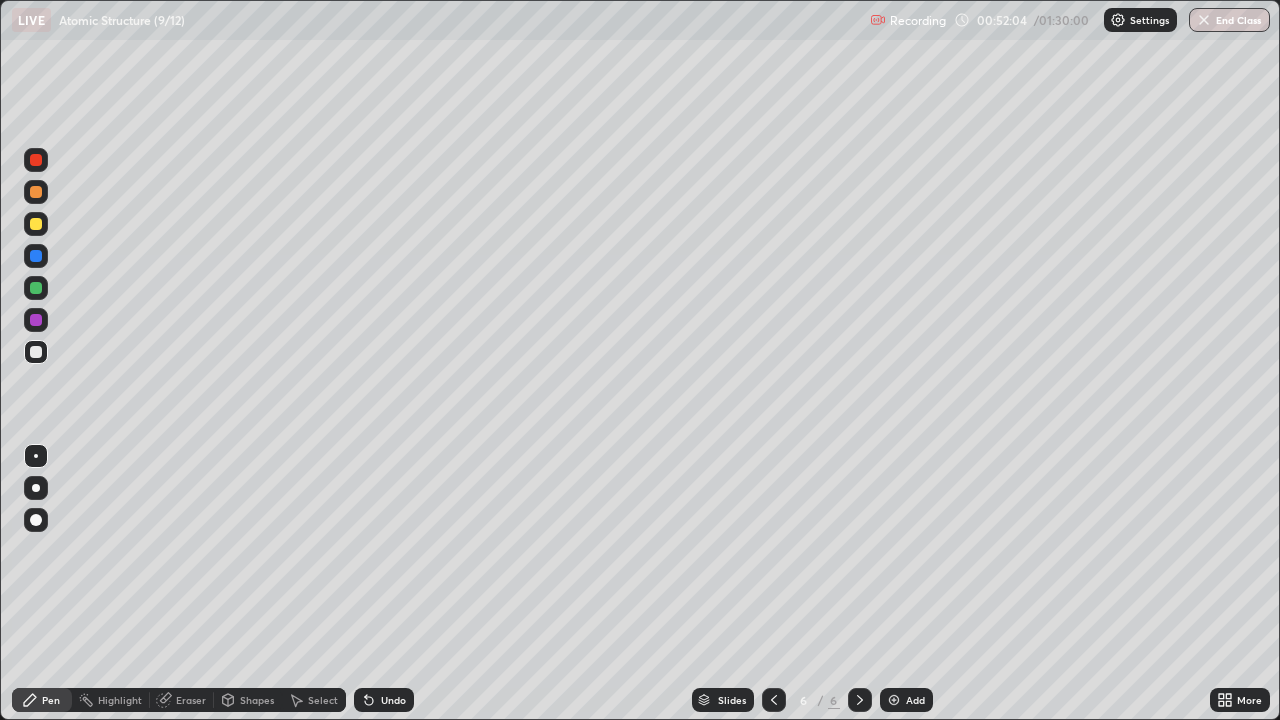 click on "Eraser" at bounding box center [191, 700] 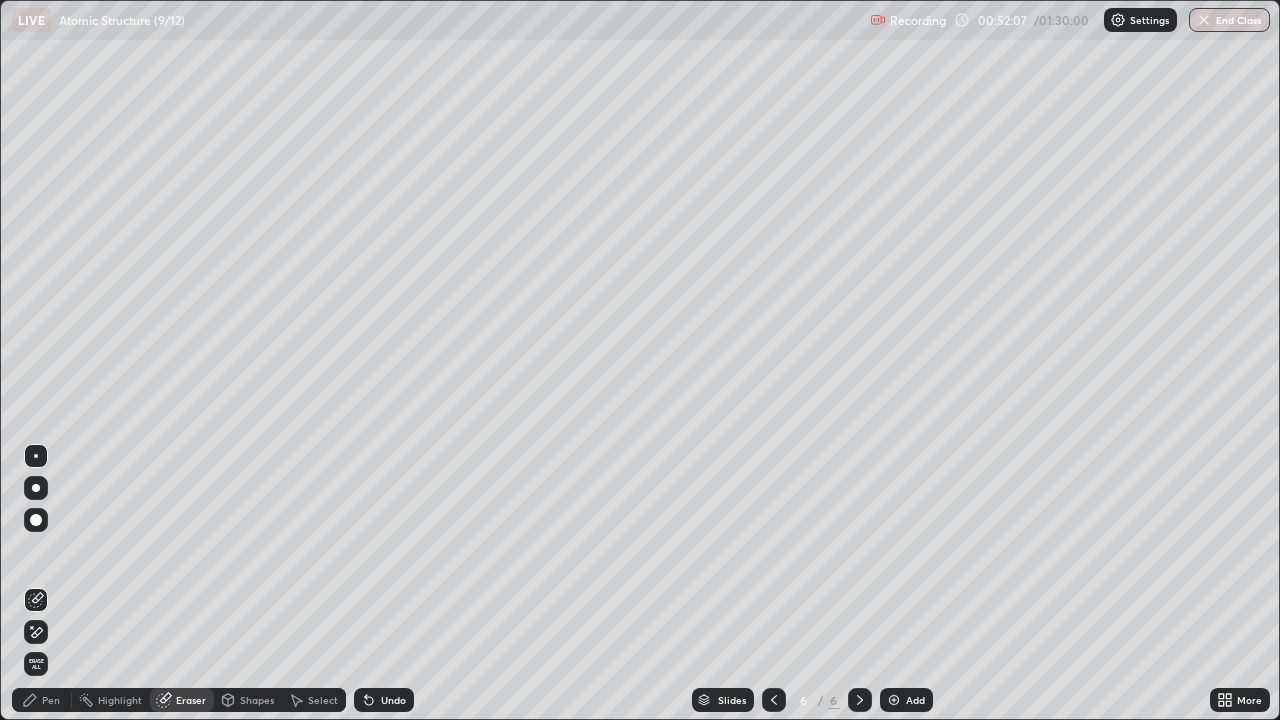 click on "Pen" at bounding box center [51, 700] 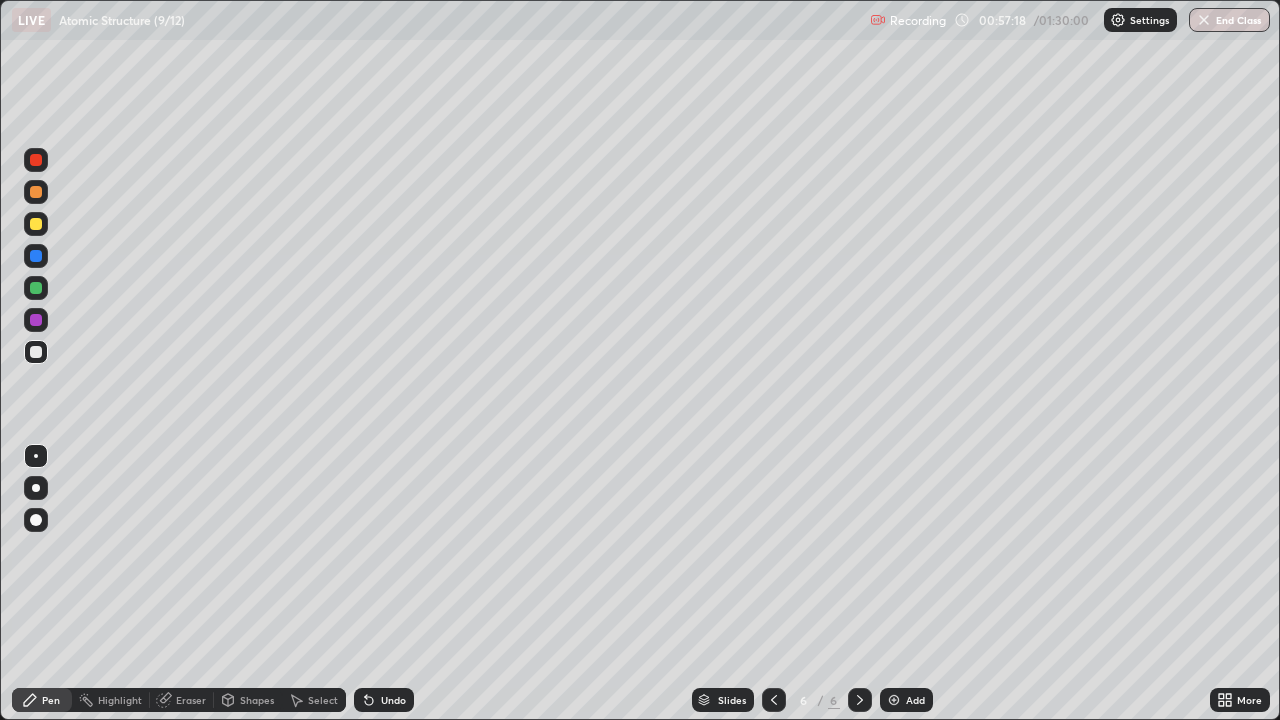 click on "Add" at bounding box center [906, 700] 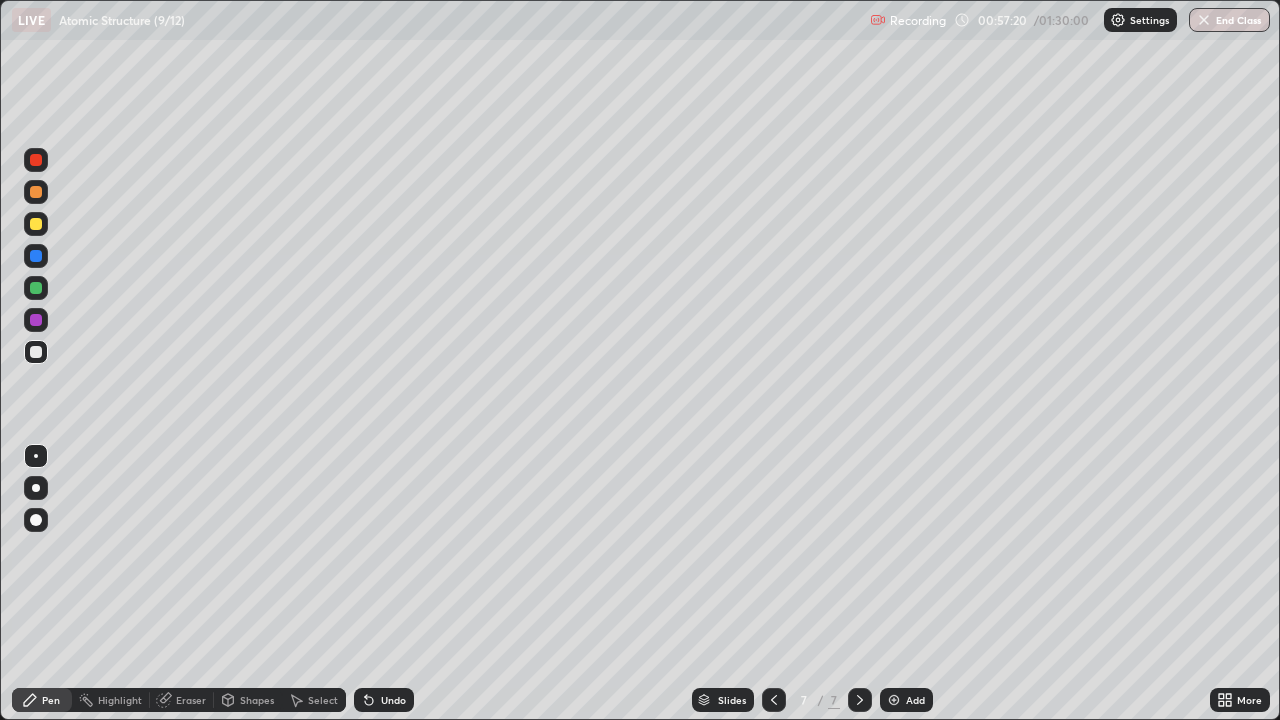 click at bounding box center (36, 224) 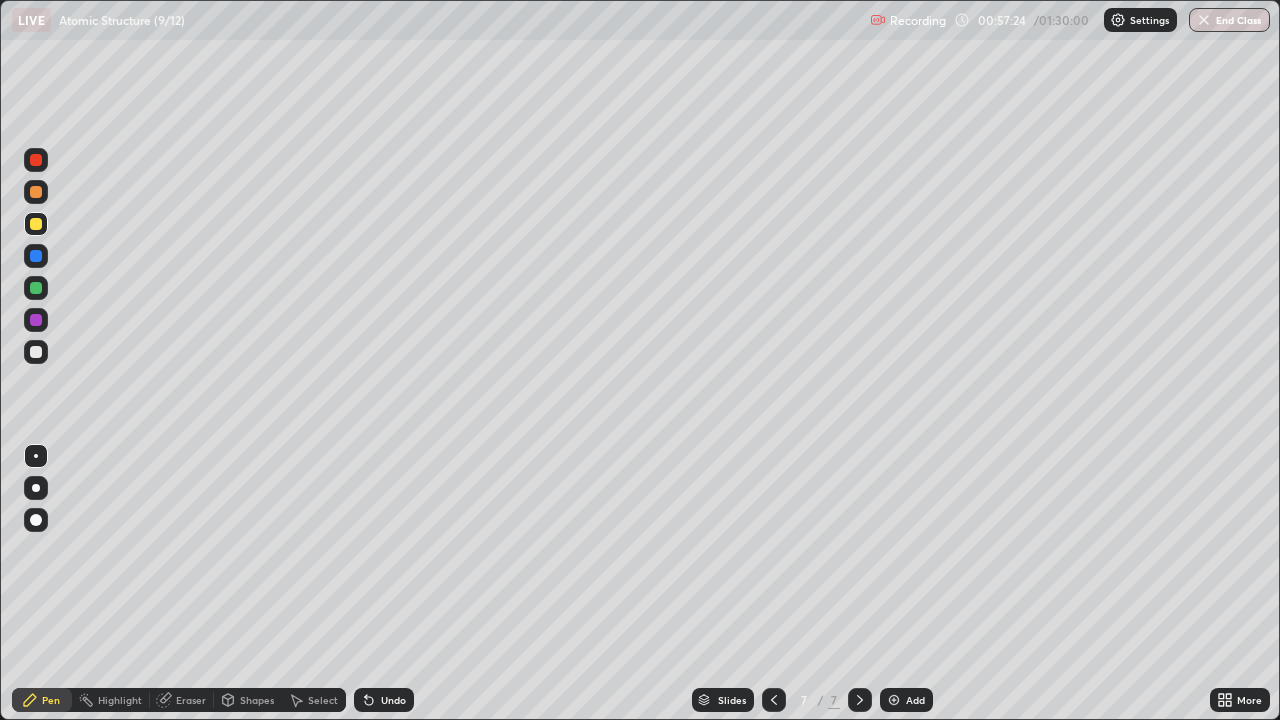 click at bounding box center (36, 192) 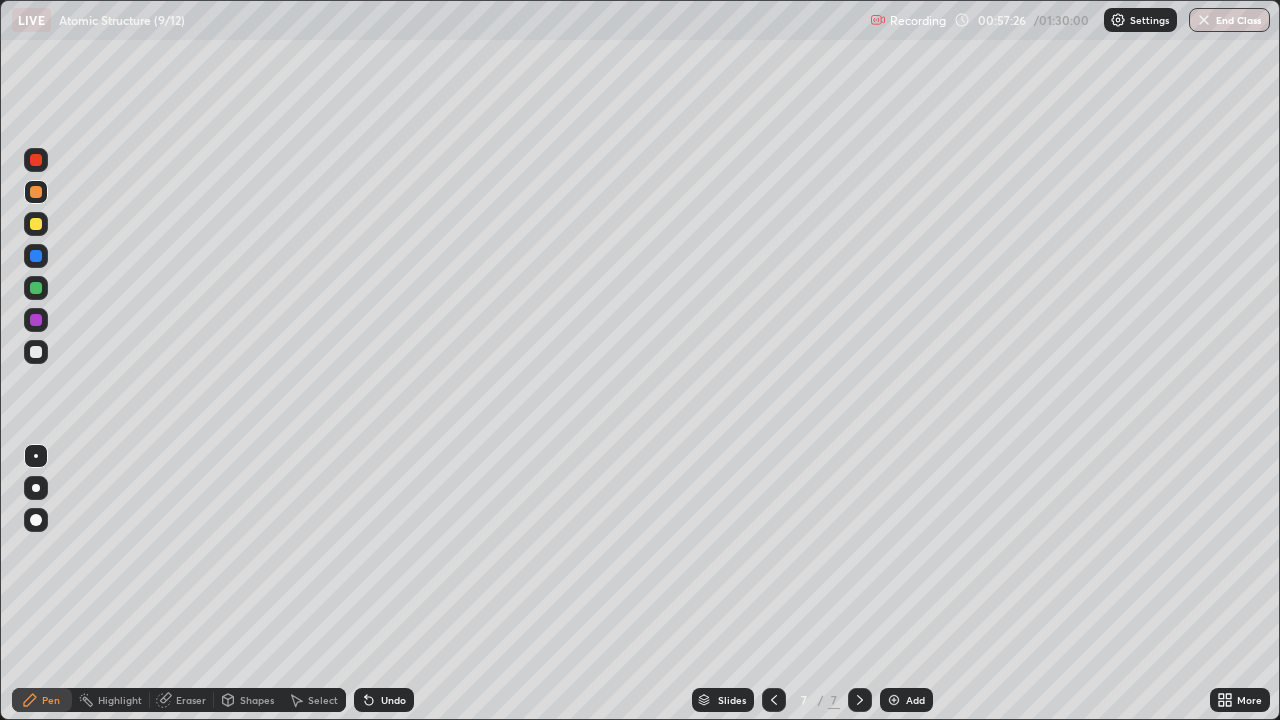 click at bounding box center (36, 352) 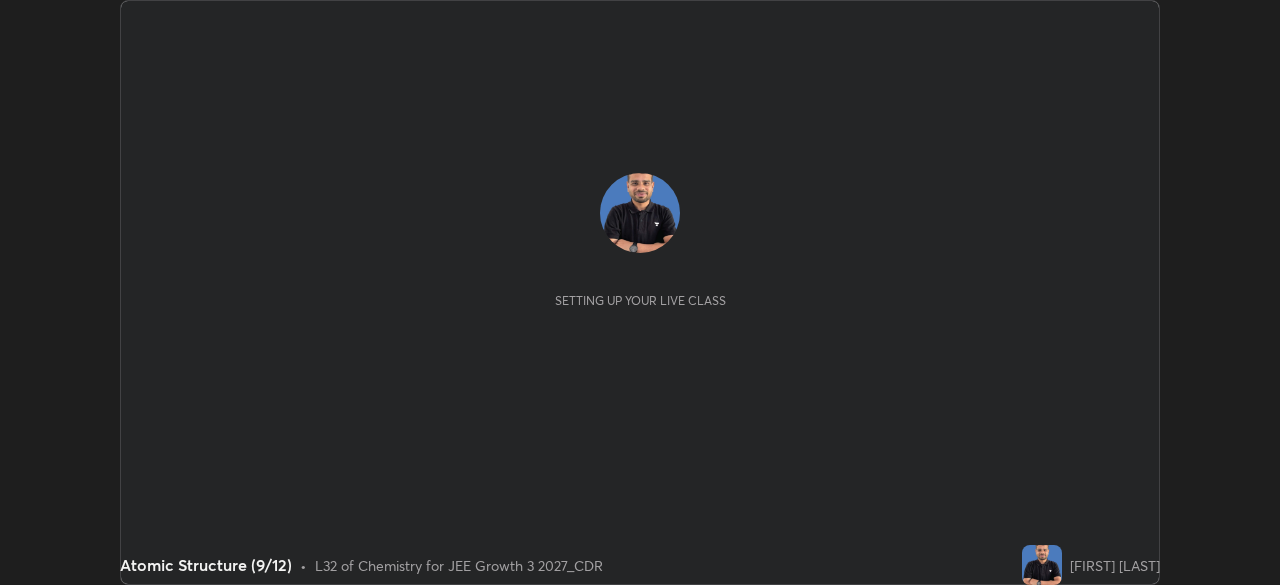 scroll, scrollTop: 0, scrollLeft: 0, axis: both 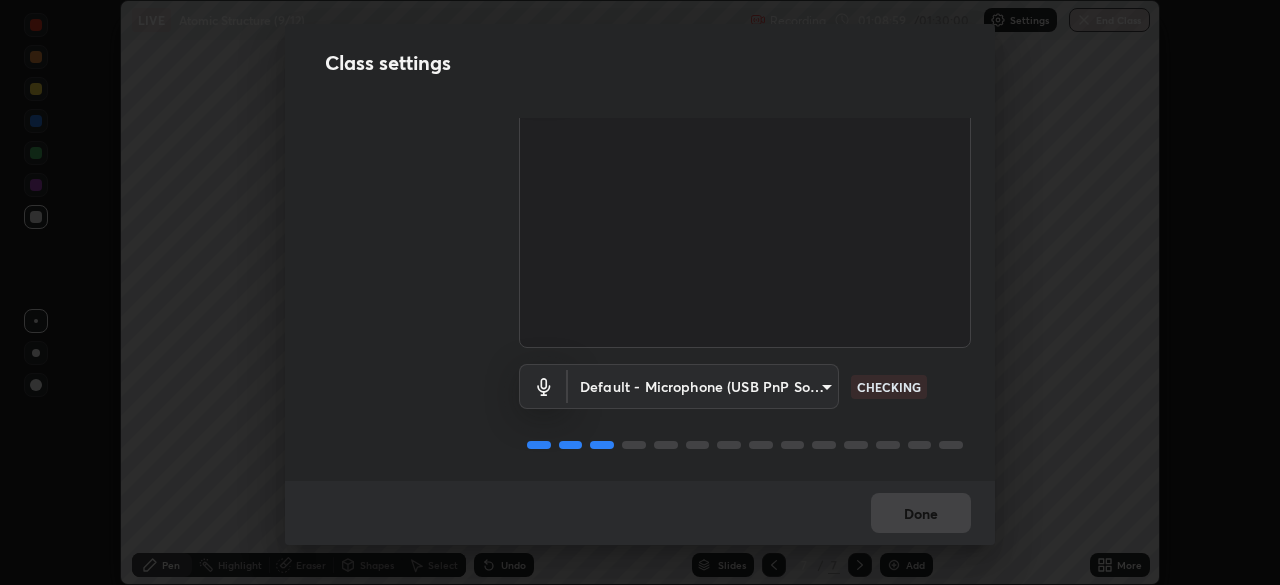 click on "Erase all LIVE Atomic Structure (9/12) Recording 01:08:59 /  01:30:00 Settings End Class Setting up your live class Atomic Structure (9/12) • L32 of Chemistry for JEE Growth 3 2027_CDR Devashish Roy Pen Highlight Eraser Shapes Select Undo Slides 7 / 7 Add More No doubts shared Encourage your learners to ask a doubt for better clarity Report an issue Reason for reporting Buffering Chat not working Audio - Video sync issue Educator video quality low ​ Attach an image Report Class settings Audio & Video FHD Camera (33f1:1001) f7d245abf0684c24fcfca86869c925f05e5e90ab47e824b3f573f0e27bb25b40 CHECKING Default - Microphone (USB PnP Sound Device) default CHECKING Done" at bounding box center (640, 292) 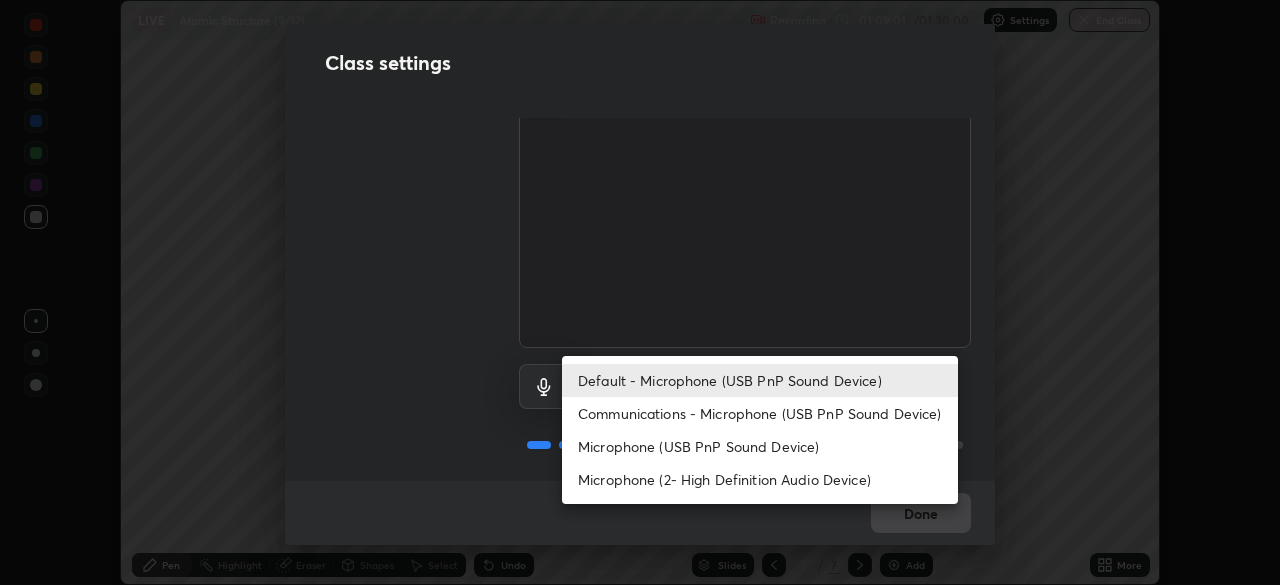 click on "Microphone (USB PnP Sound Device)" at bounding box center [760, 446] 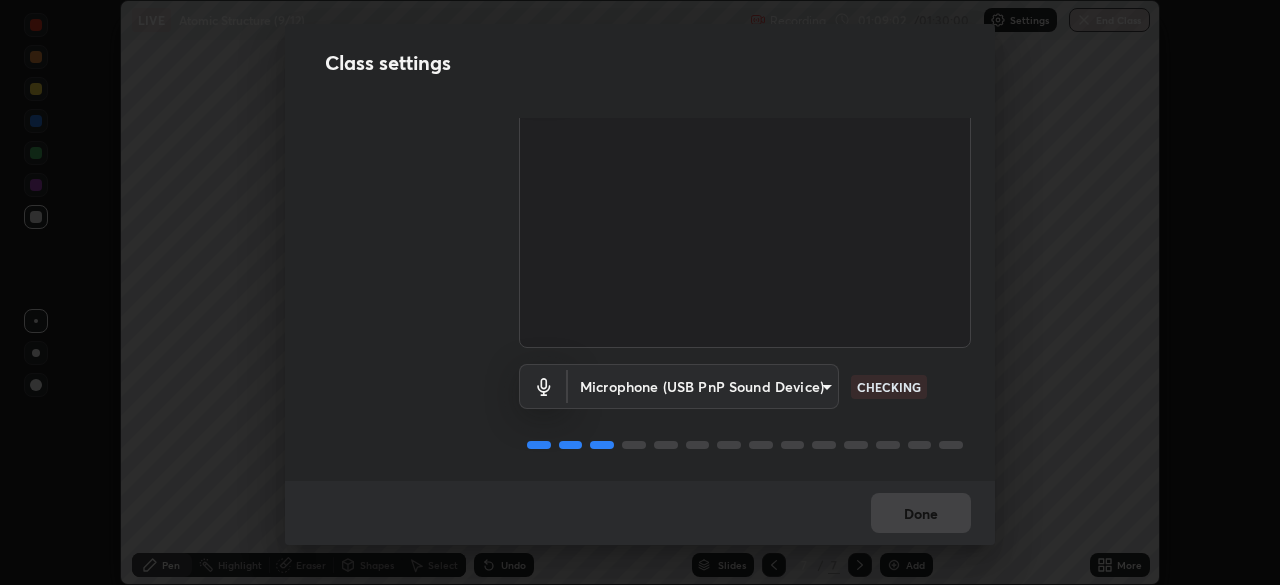 click on "Default - Microphone (USB PnP Sound Device)" at bounding box center (710, 380) 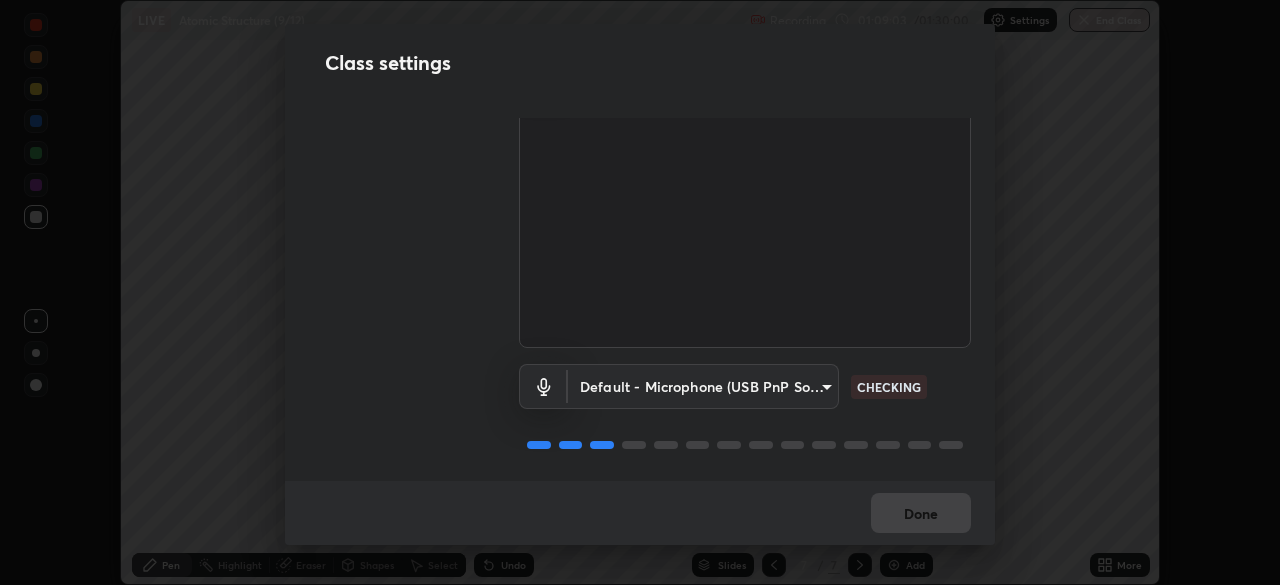 type on "default" 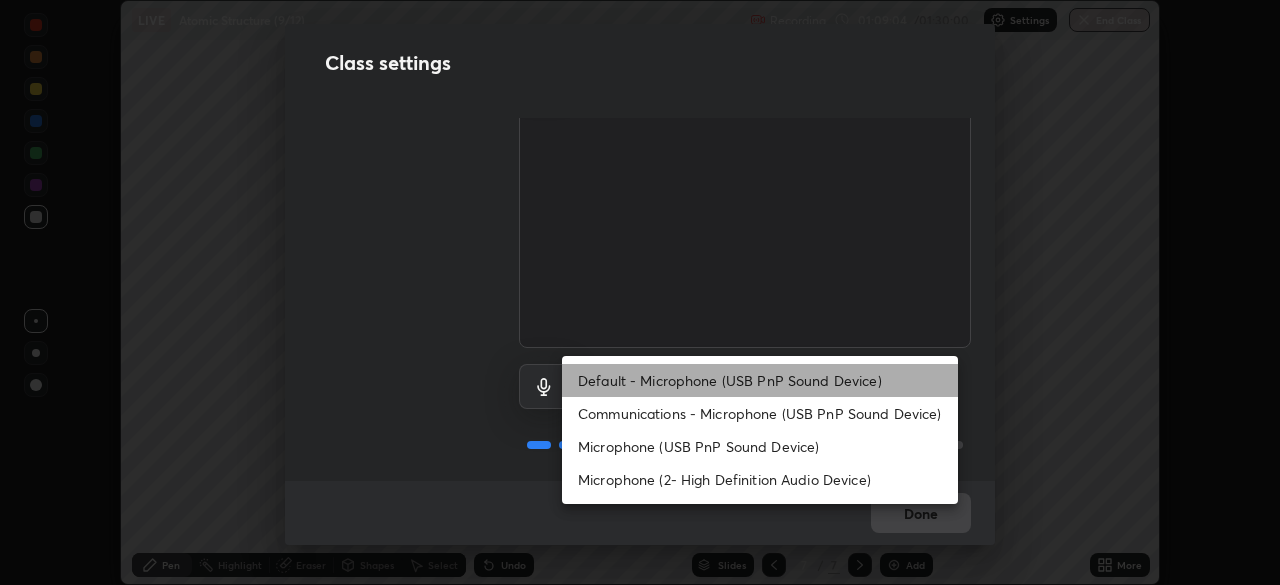 click on "Default - Microphone (USB PnP Sound Device)" at bounding box center [760, 380] 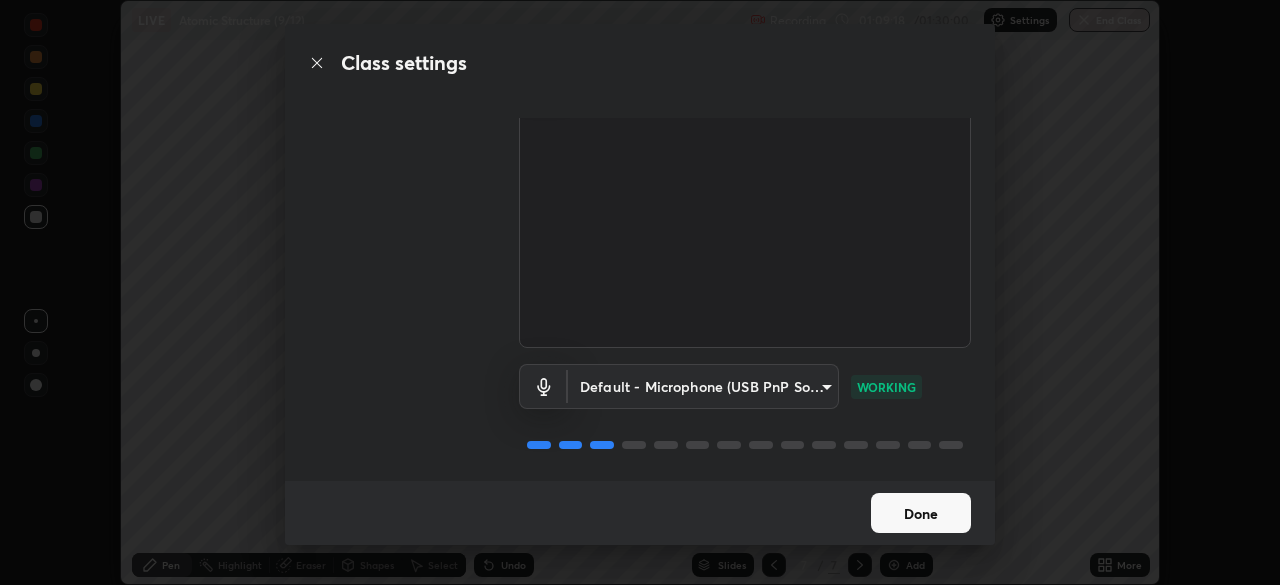 click on "Done" at bounding box center (921, 513) 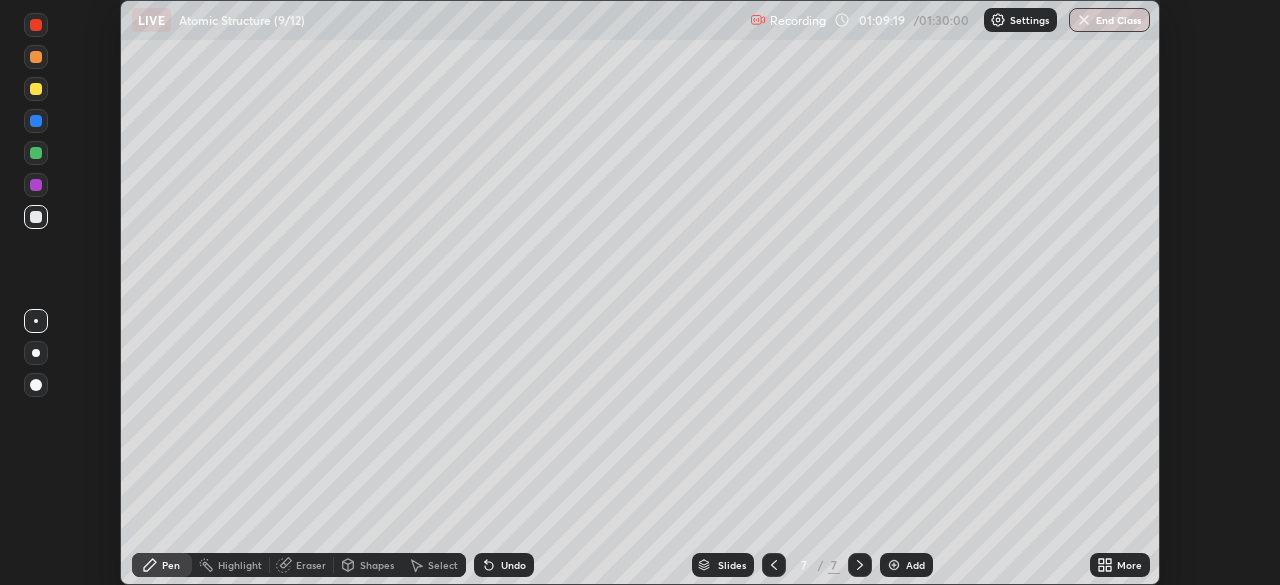click on "Class settings Audio & Video FHD Camera (33f1:1001) f7d245abf0684c24fcfca86869c925f05e5e90ab47e824b3f573f0e27bb25b40 WORKING Default - Microphone (USB PnP Sound Device) default WORKING Done" at bounding box center [640, 292] 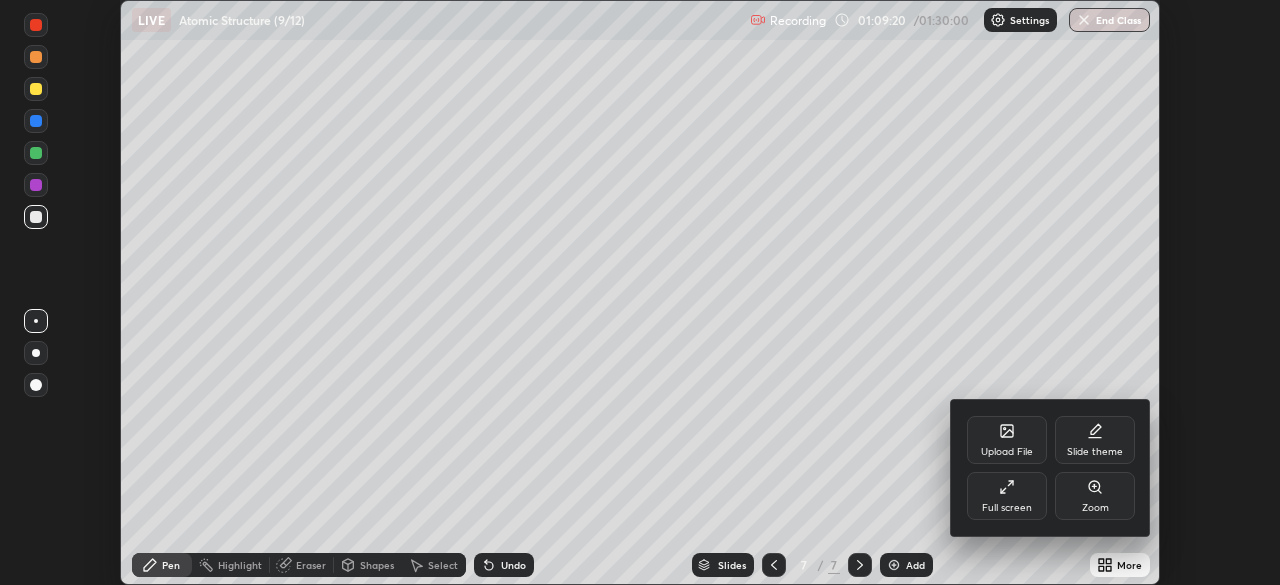 click on "Full screen" at bounding box center (1007, 496) 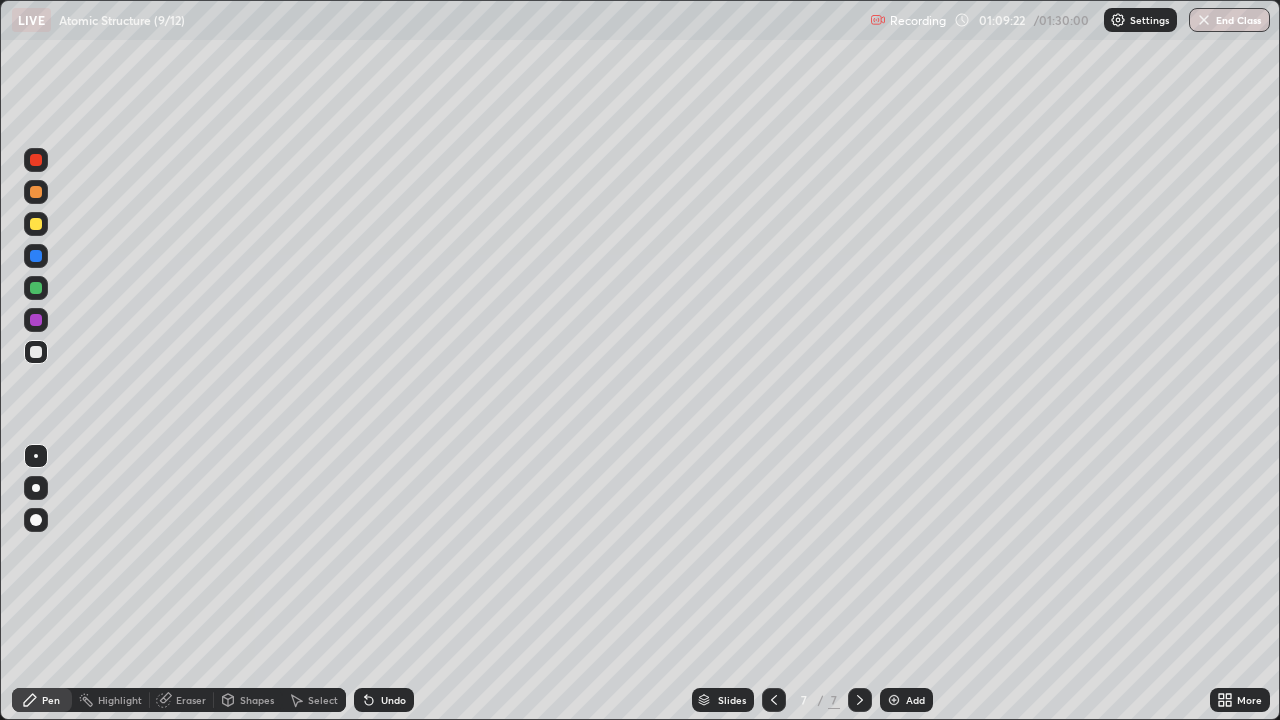 scroll, scrollTop: 99280, scrollLeft: 98720, axis: both 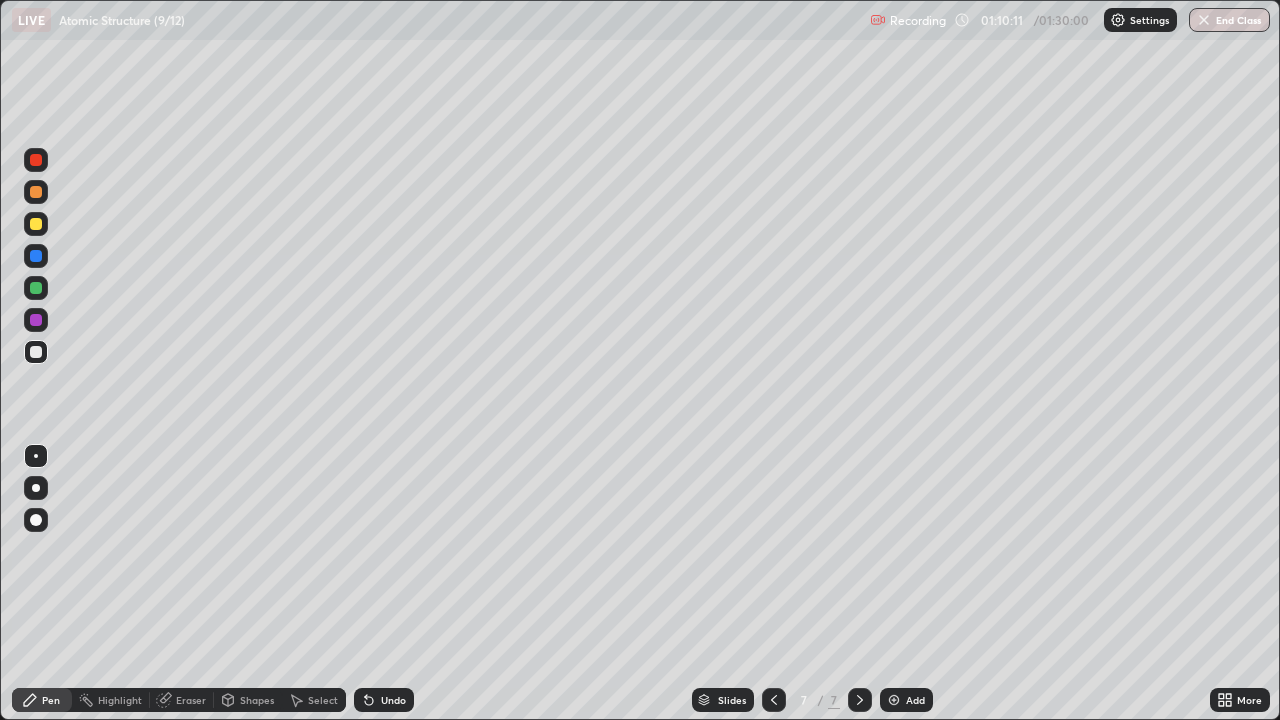 click on "More" at bounding box center (1240, 700) 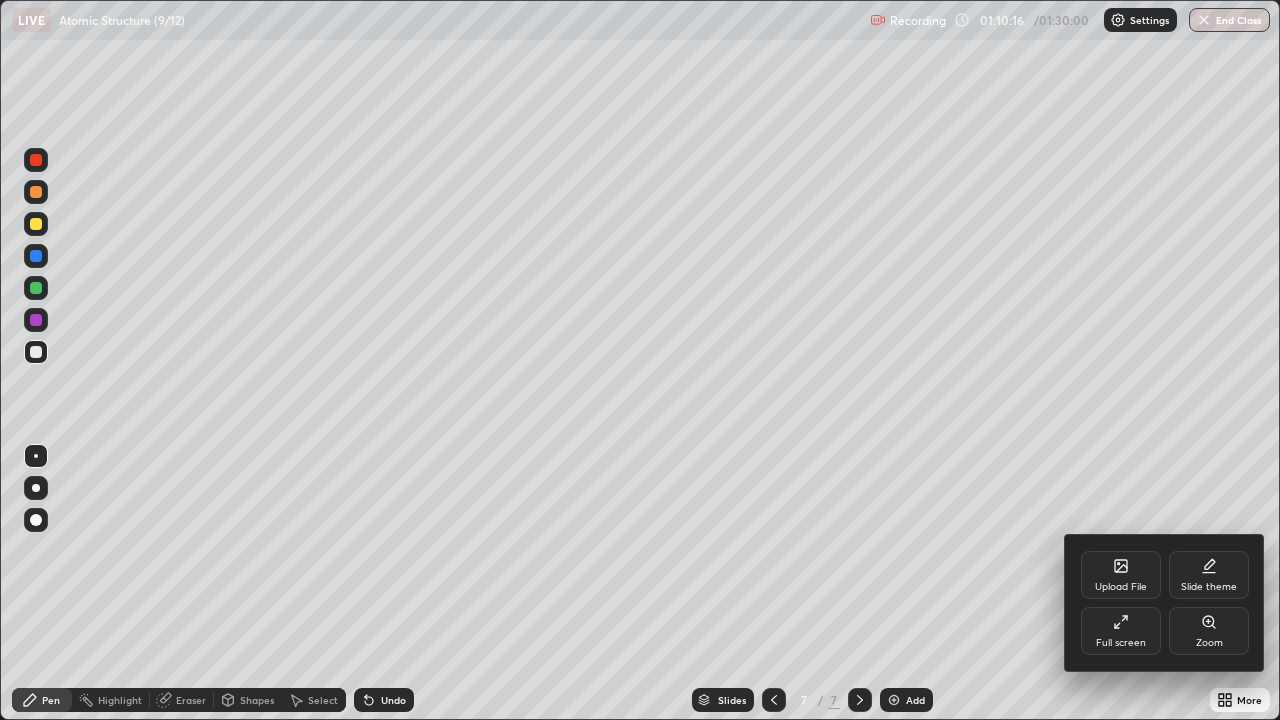 click on "Full screen" at bounding box center (1121, 643) 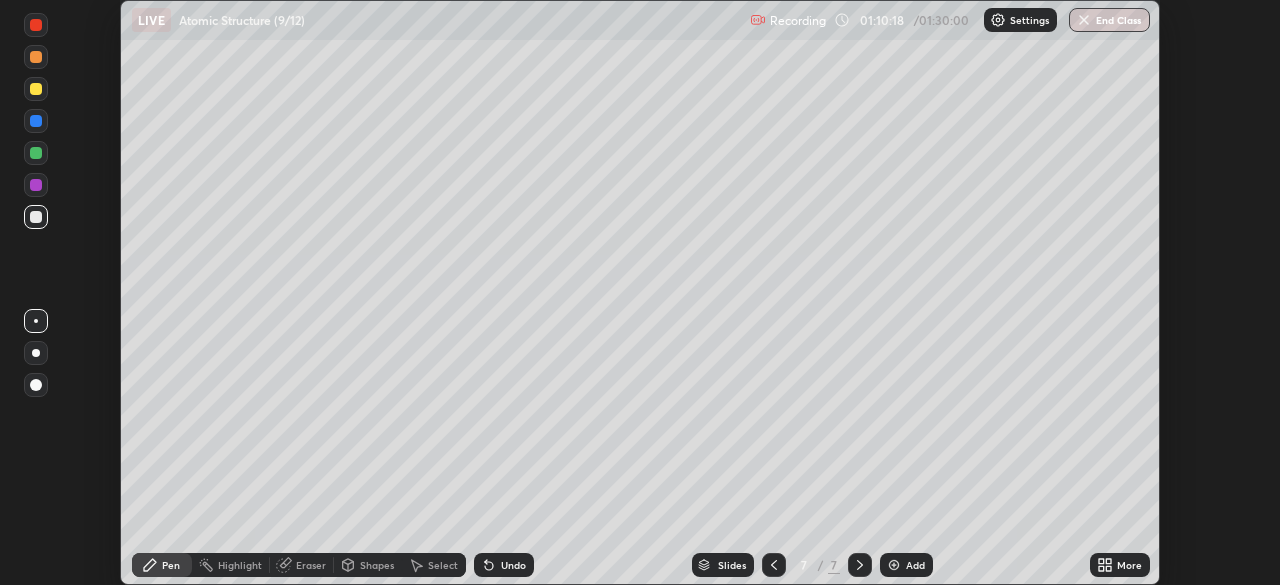 scroll, scrollTop: 585, scrollLeft: 1280, axis: both 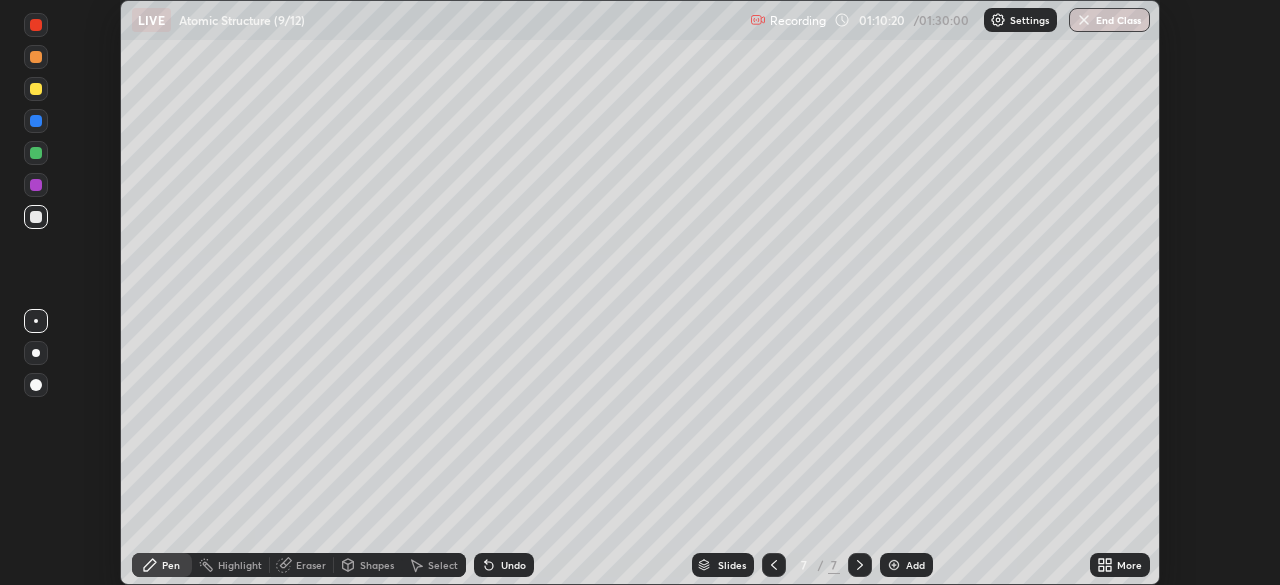 click on "More" at bounding box center (1129, 565) 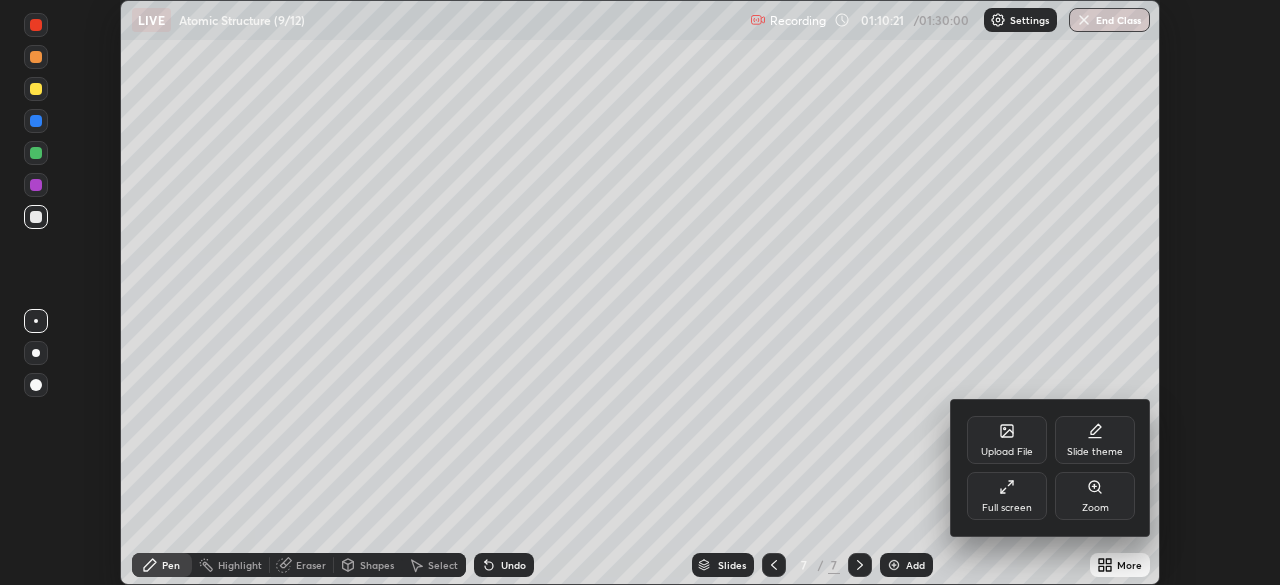 click on "Full screen" at bounding box center [1007, 496] 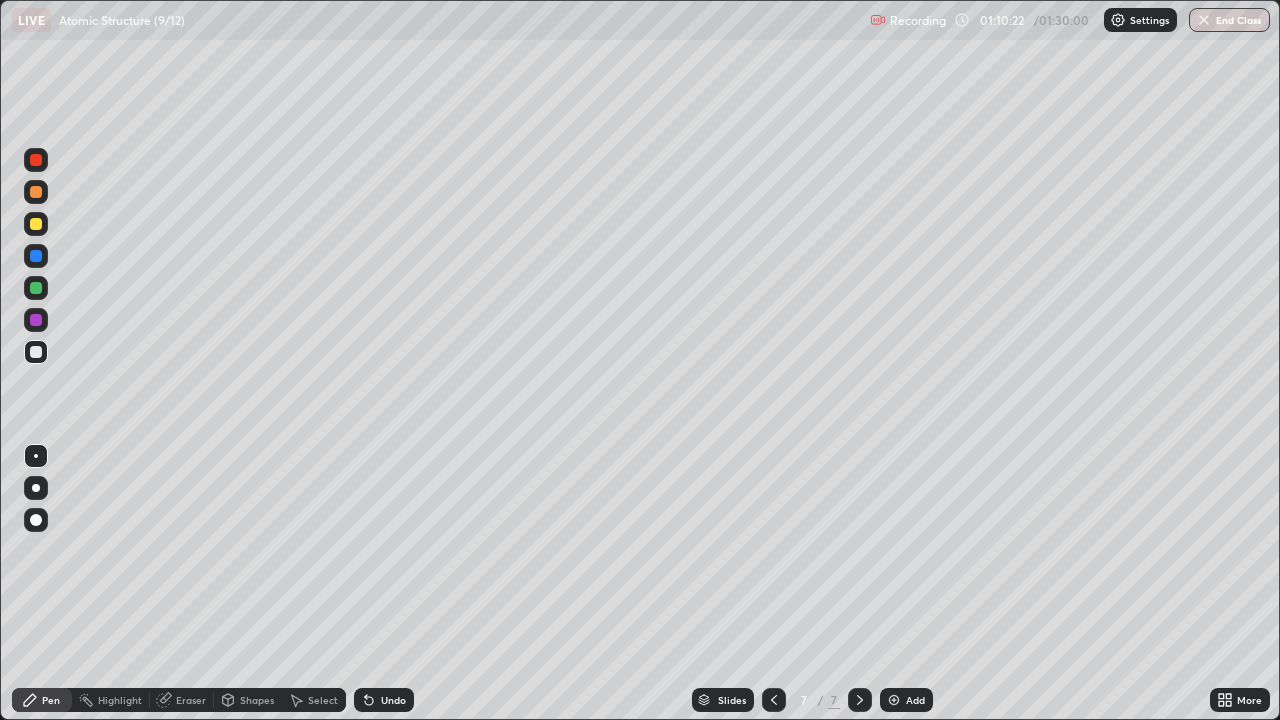 scroll, scrollTop: 99280, scrollLeft: 98720, axis: both 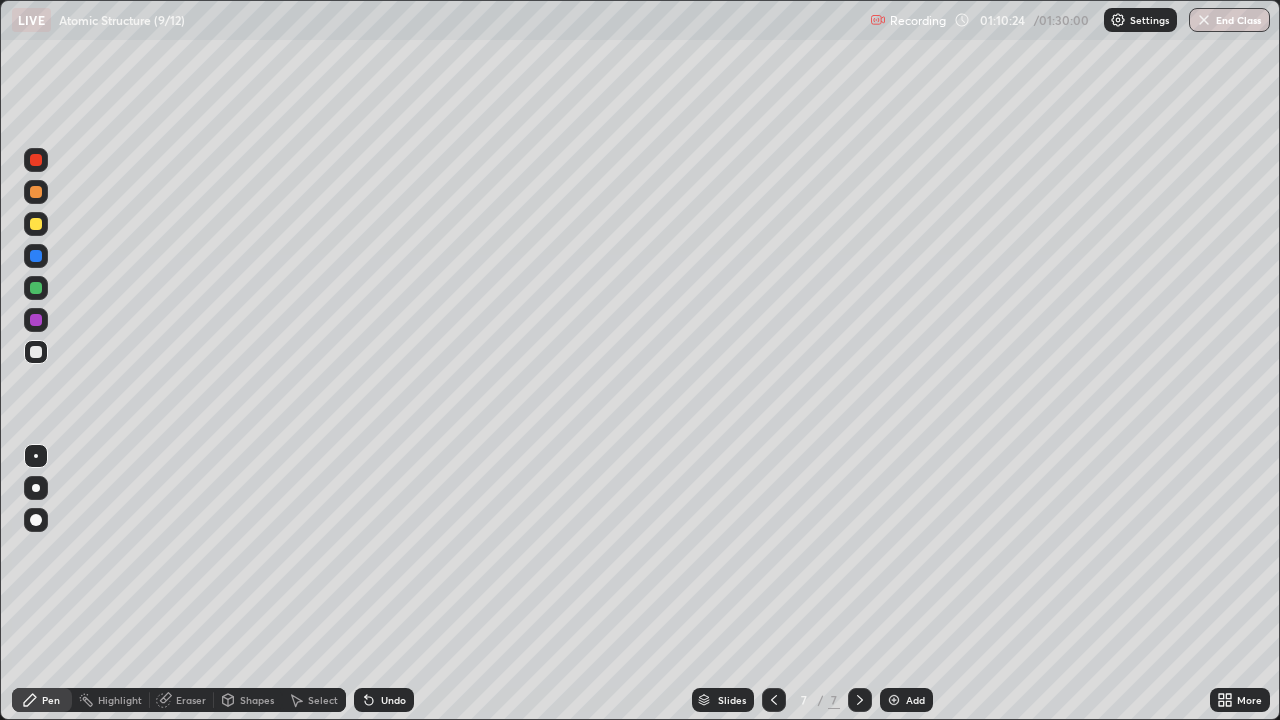 click on "Undo" at bounding box center [384, 700] 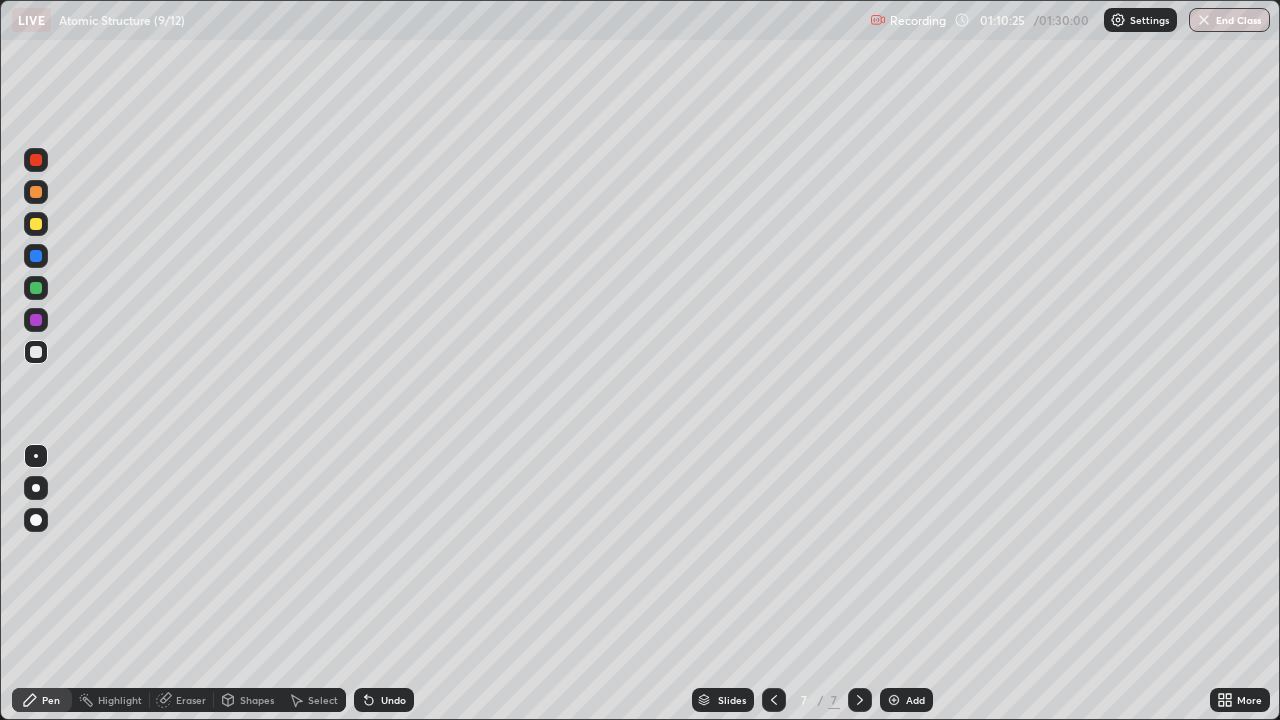 click 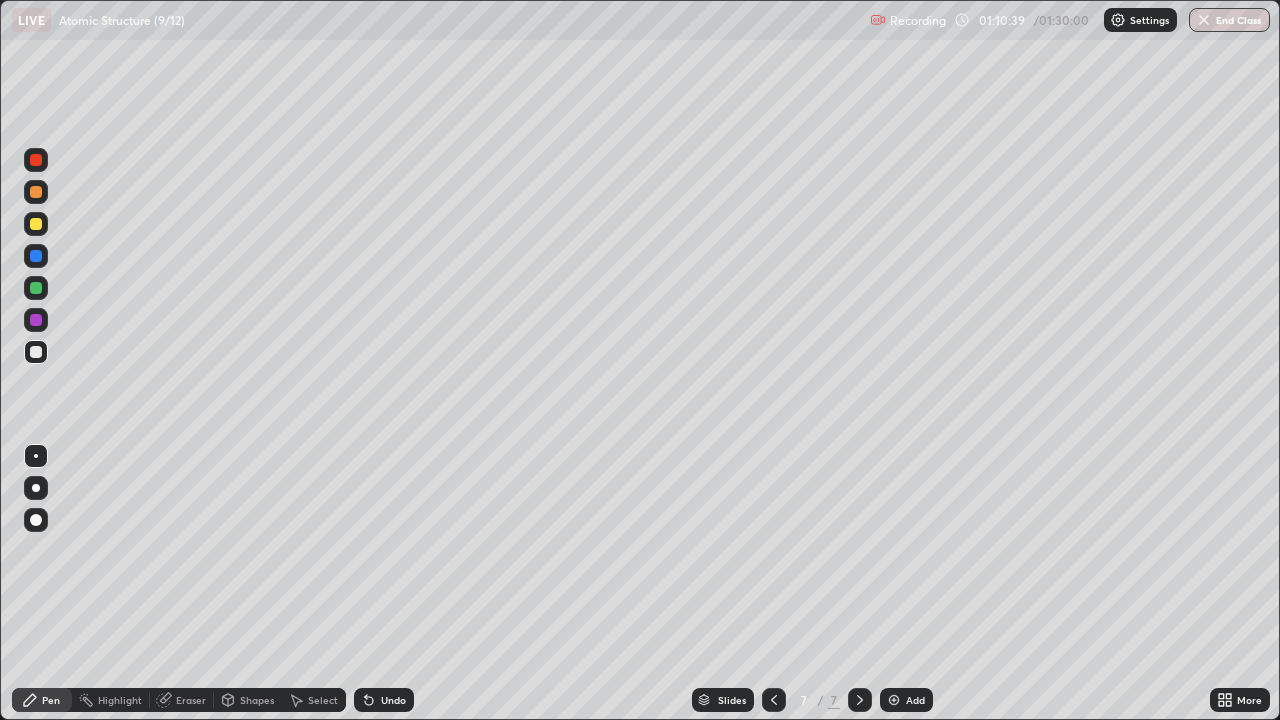 click on "Undo" at bounding box center [384, 700] 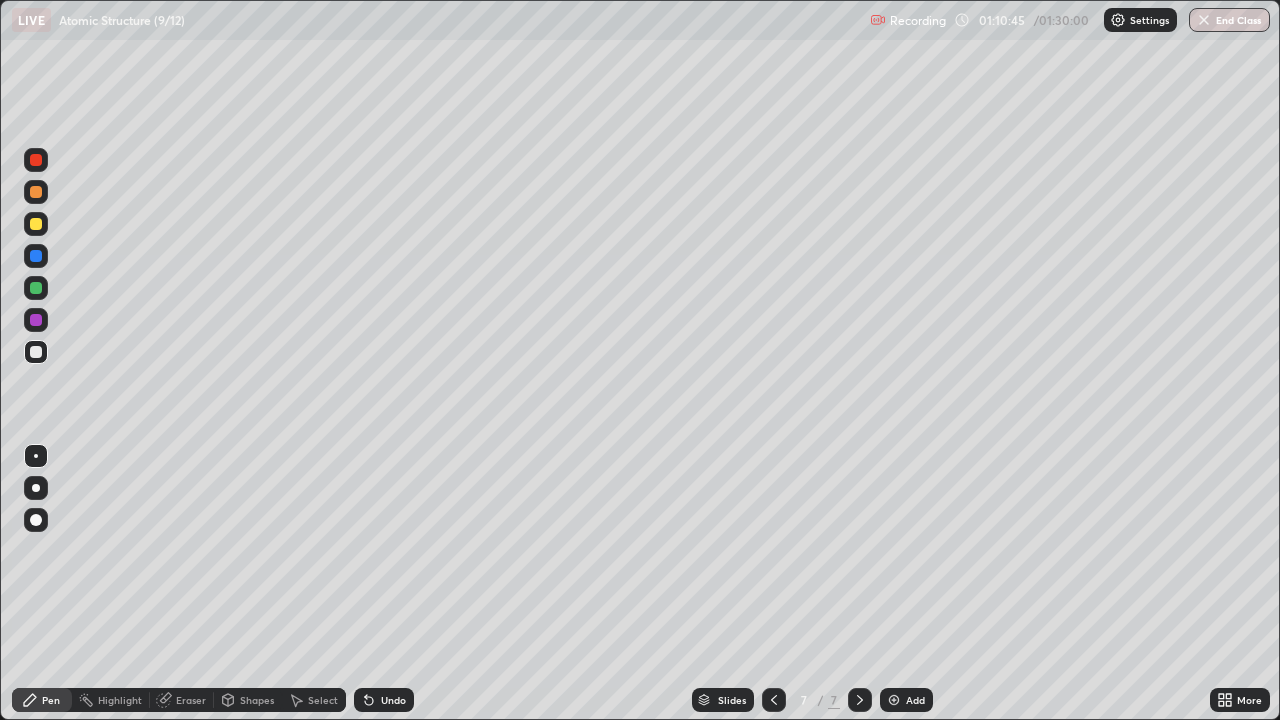click on "Undo" at bounding box center (393, 700) 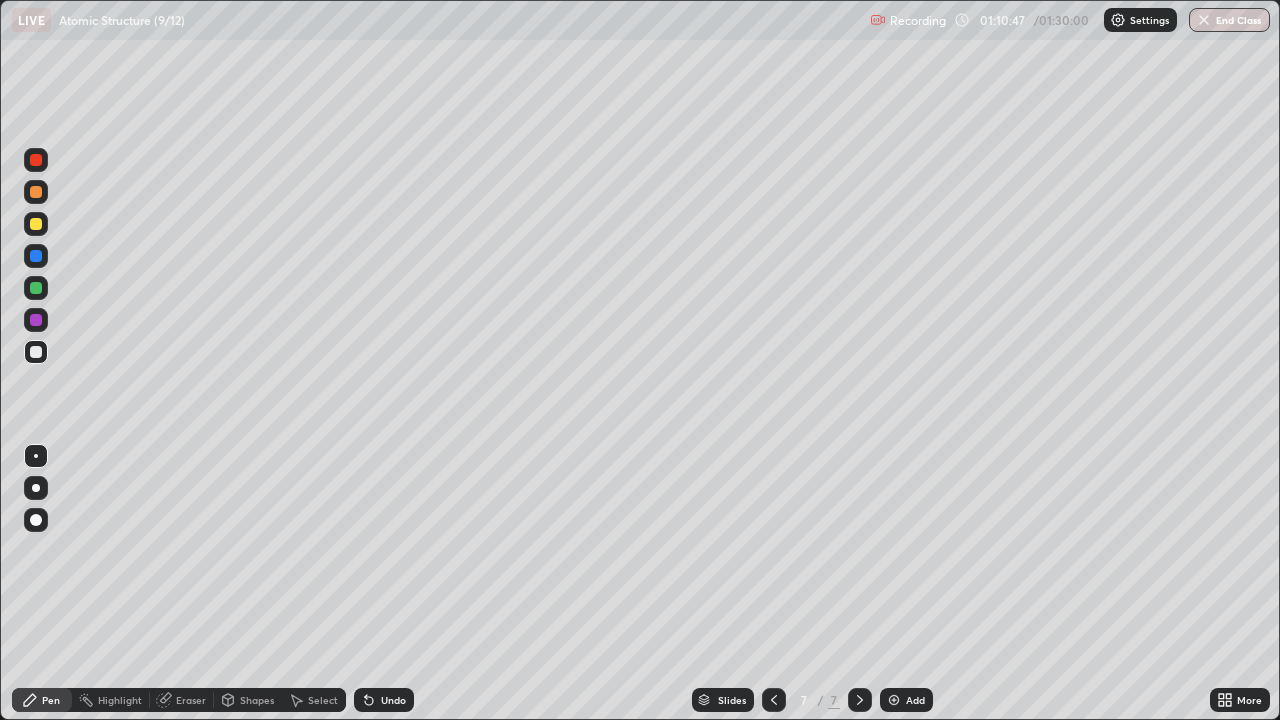 click on "Undo" at bounding box center (393, 700) 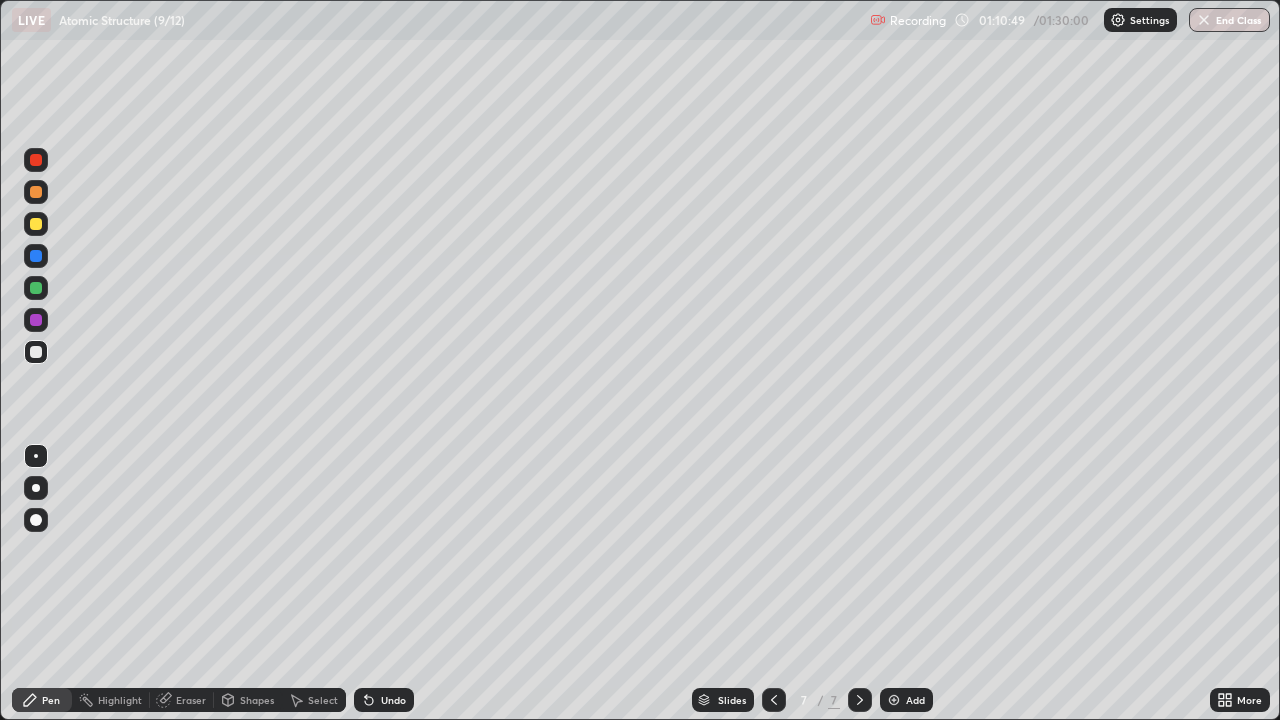 click on "Undo" at bounding box center [384, 700] 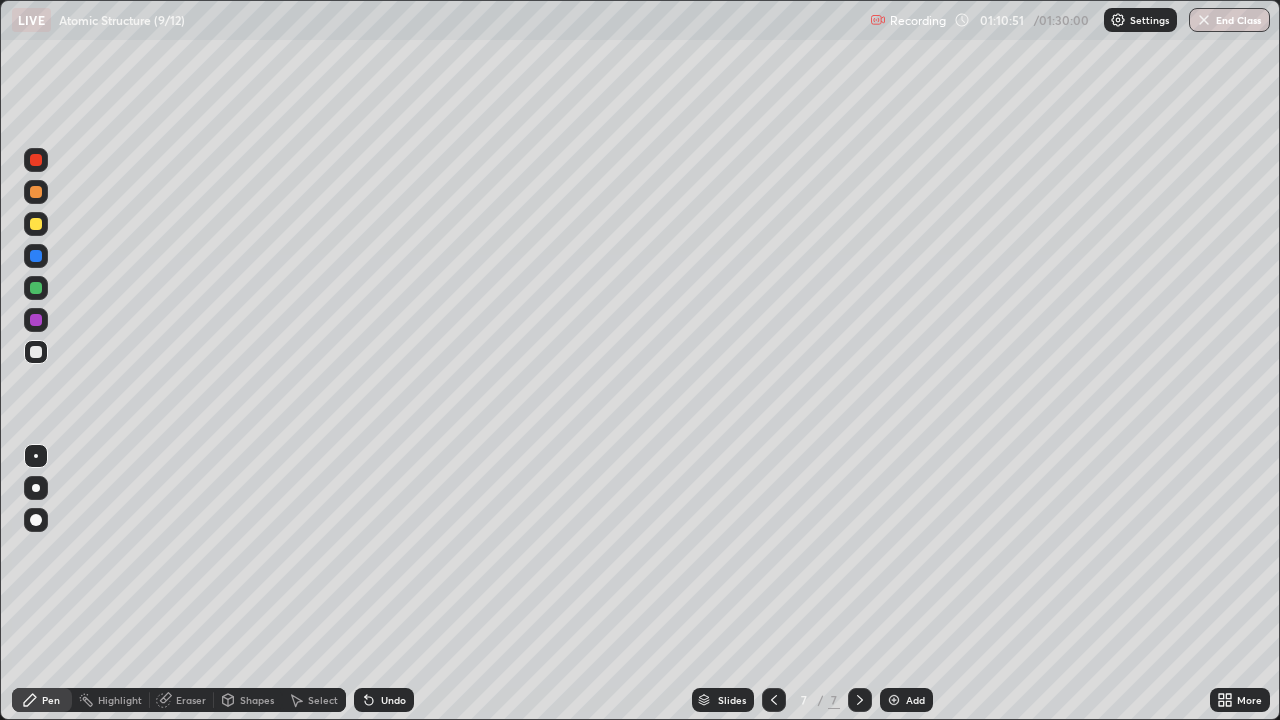 click 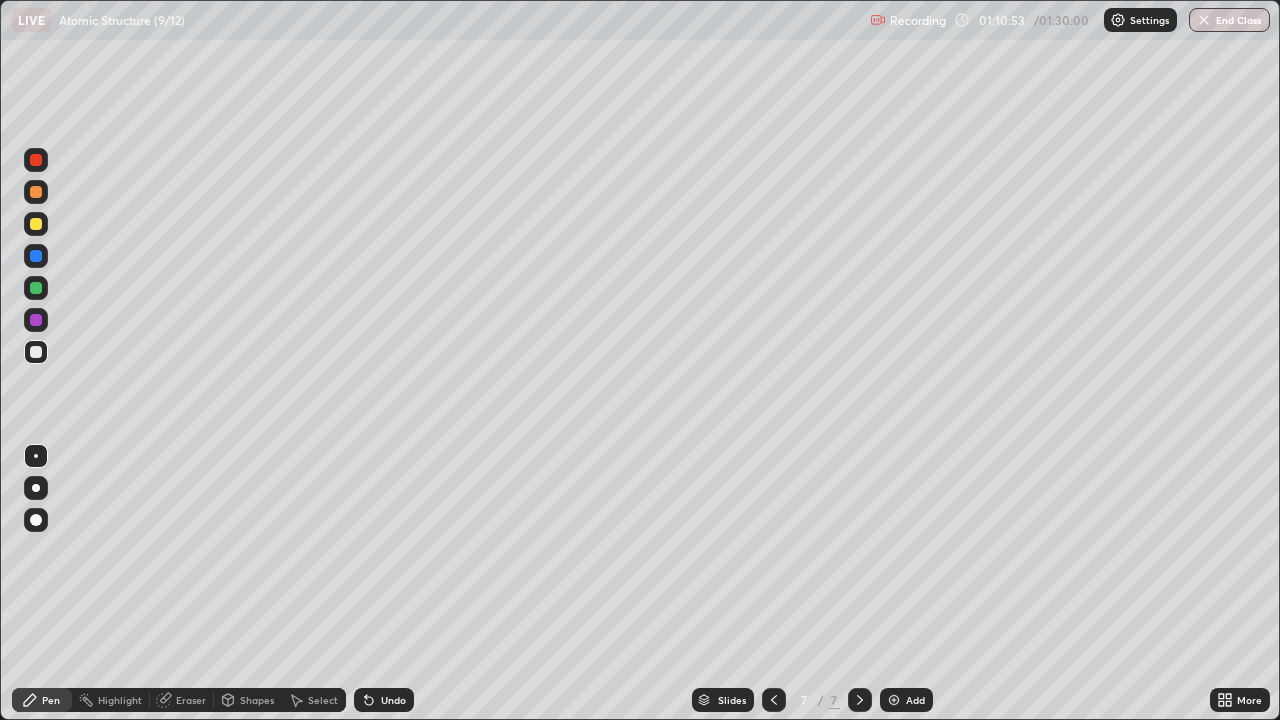 click 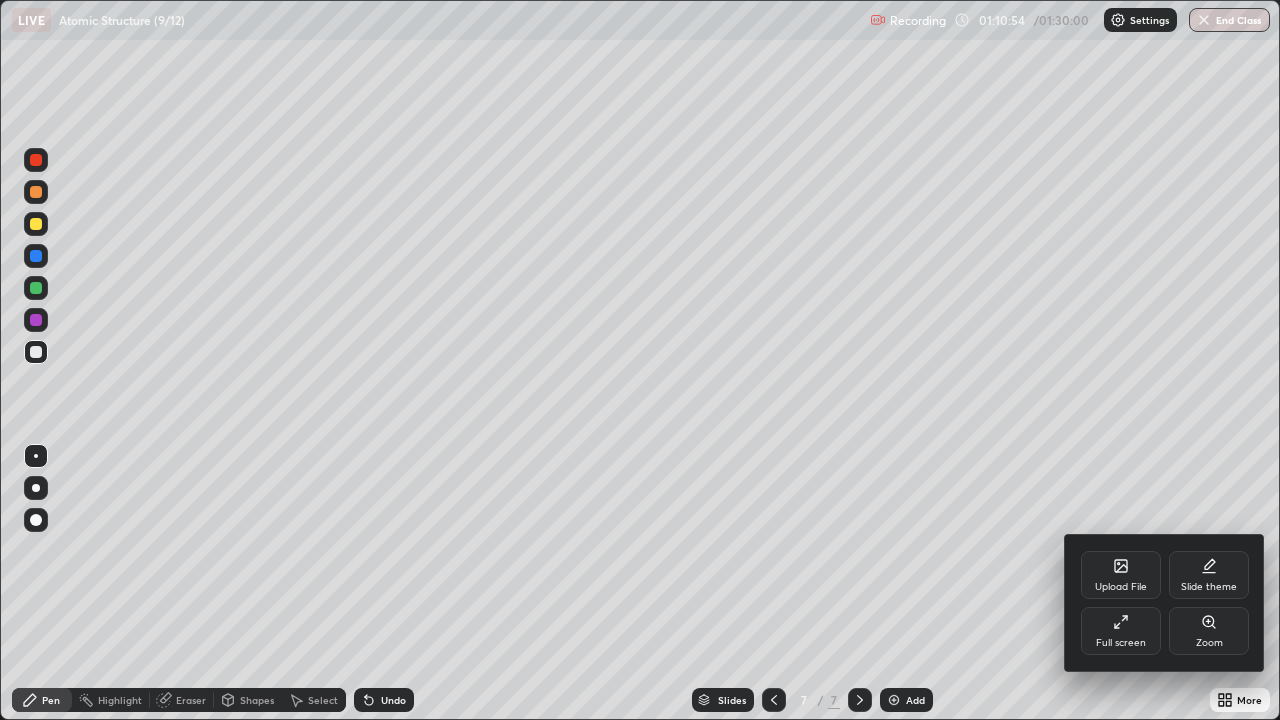 click on "Full screen" at bounding box center [1121, 643] 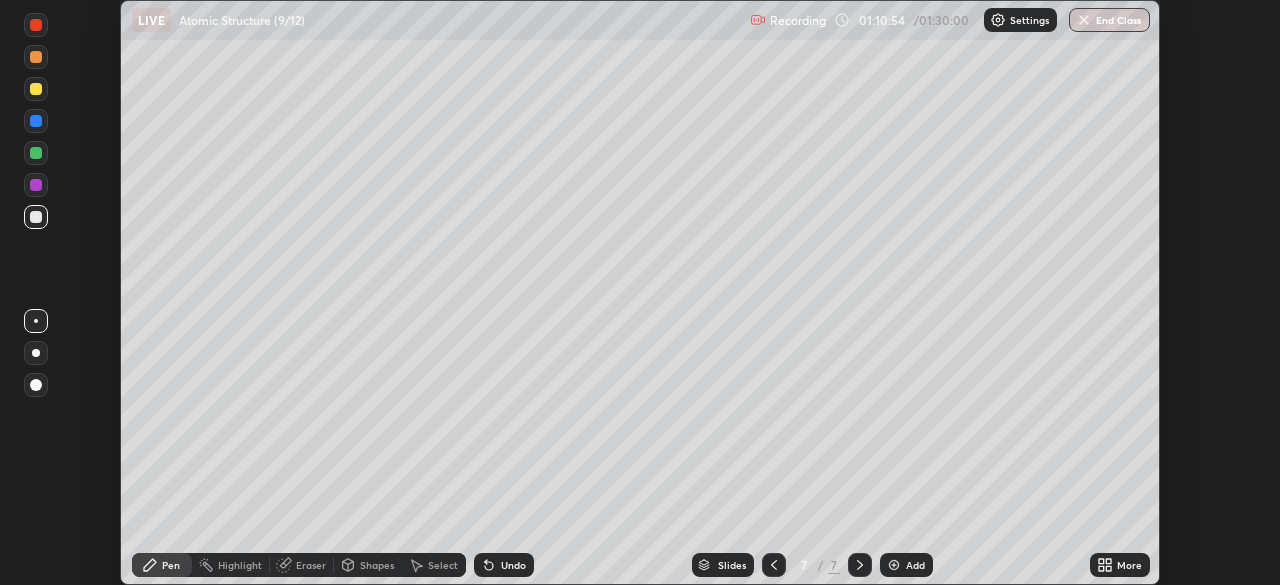 scroll, scrollTop: 585, scrollLeft: 1280, axis: both 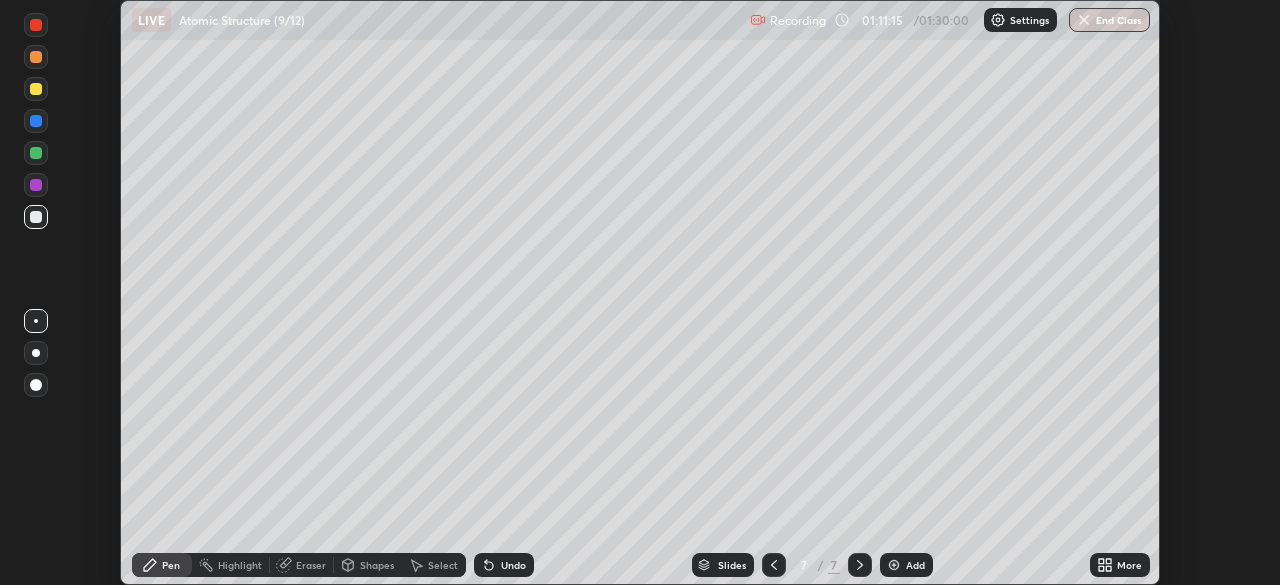 click 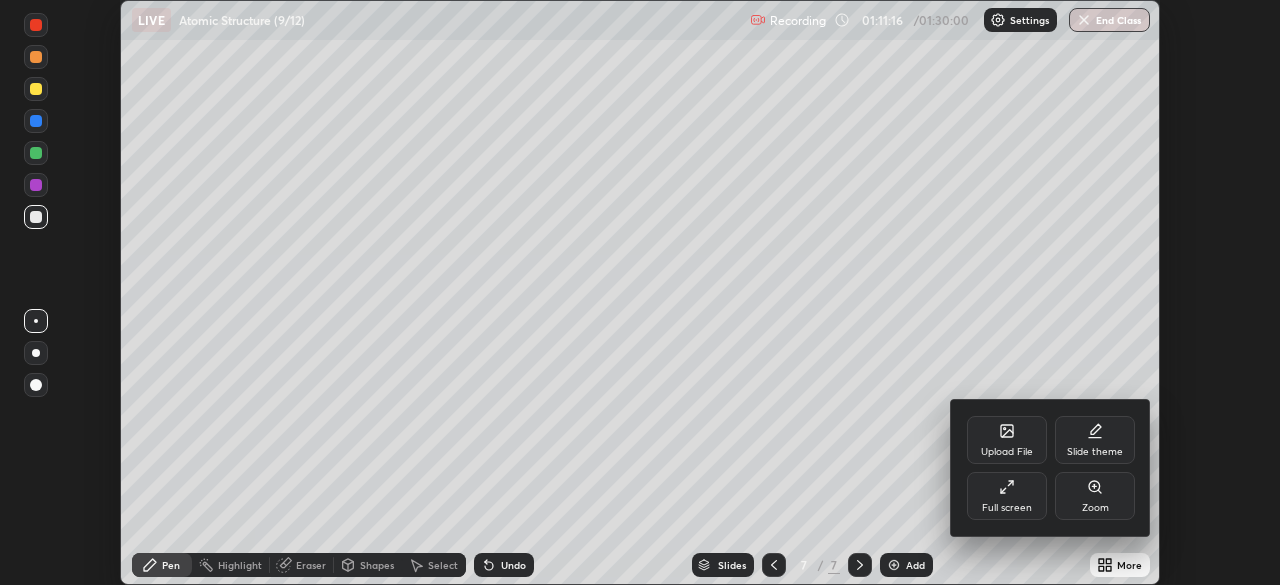 click on "Full screen" at bounding box center [1007, 496] 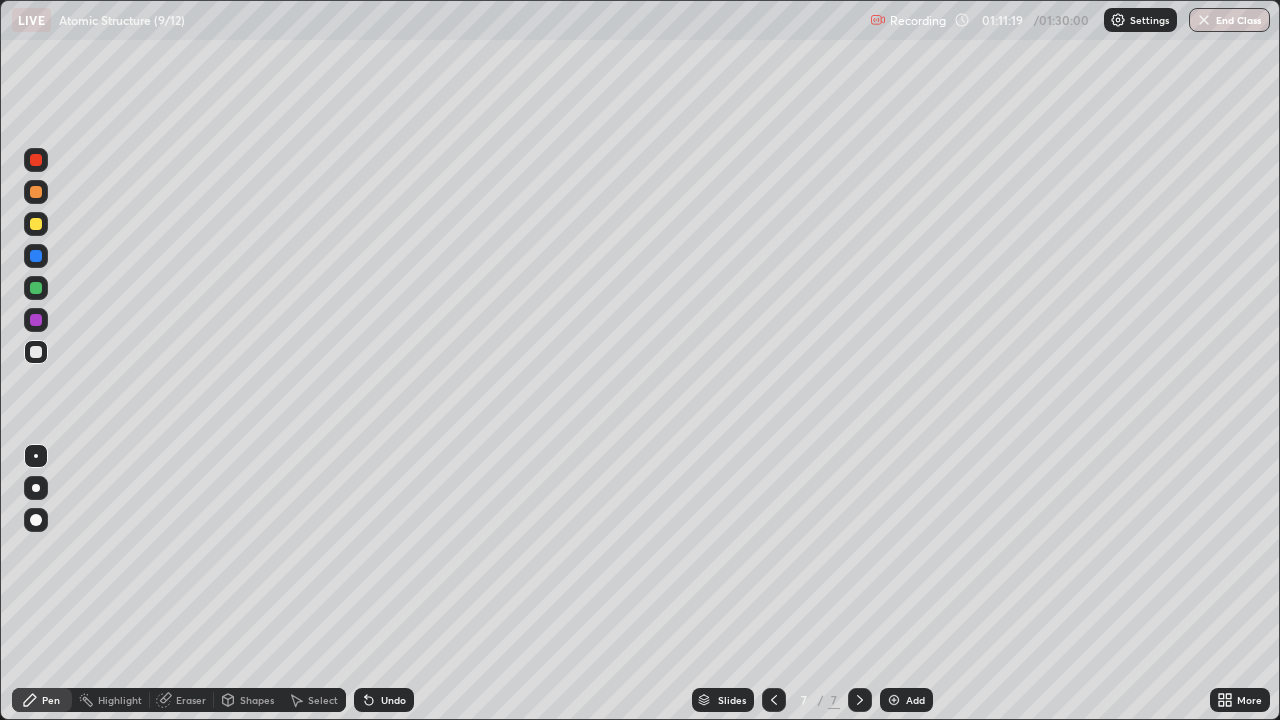 scroll, scrollTop: 99280, scrollLeft: 98720, axis: both 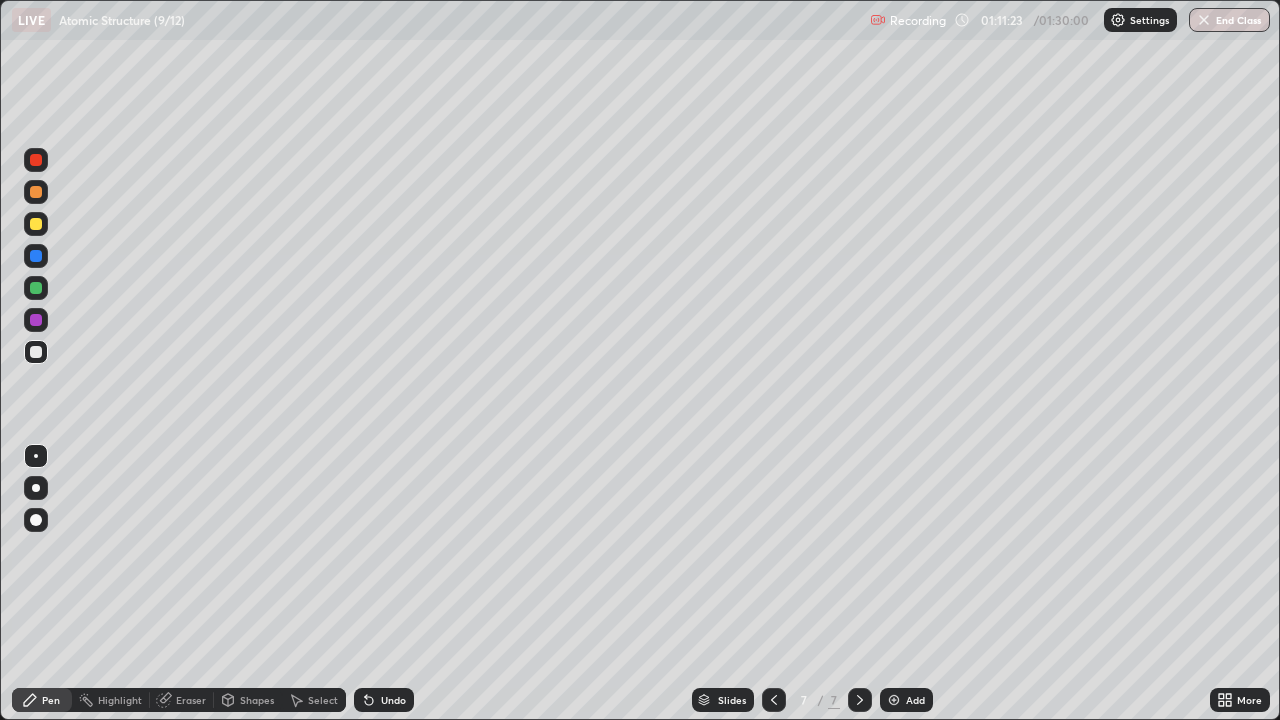 click on "Undo" at bounding box center (384, 700) 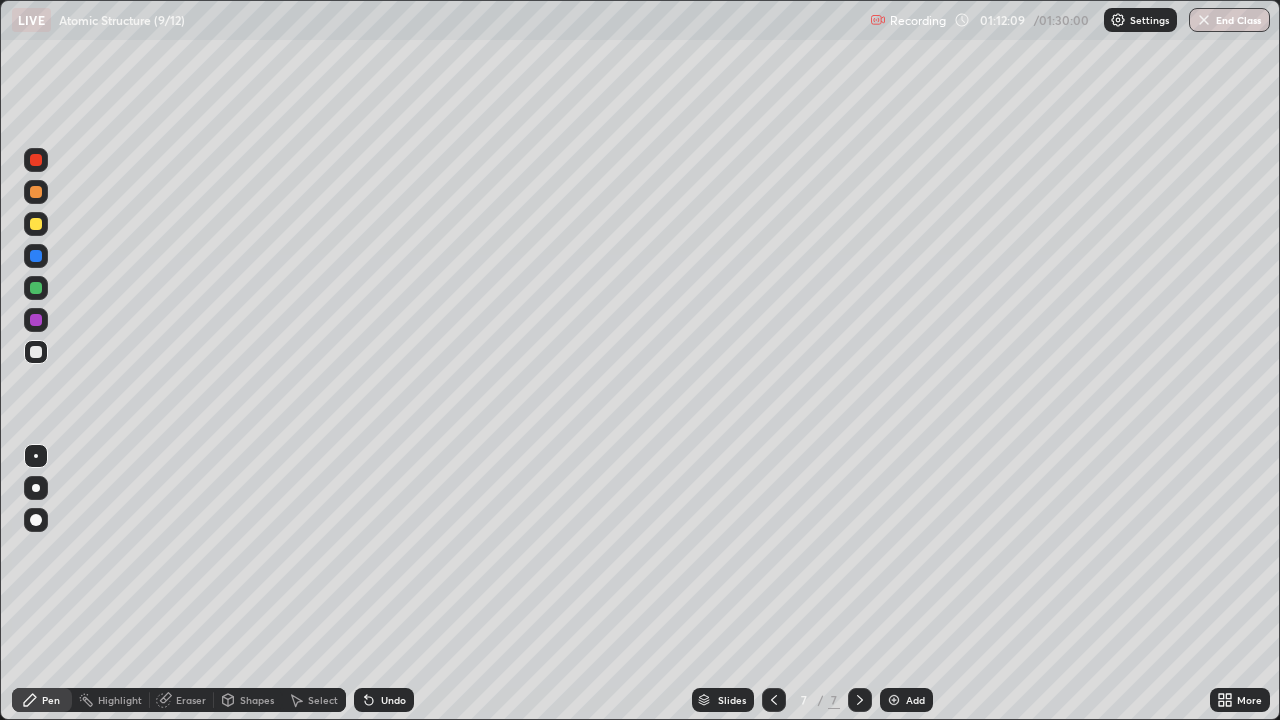 click on "Undo" at bounding box center (384, 700) 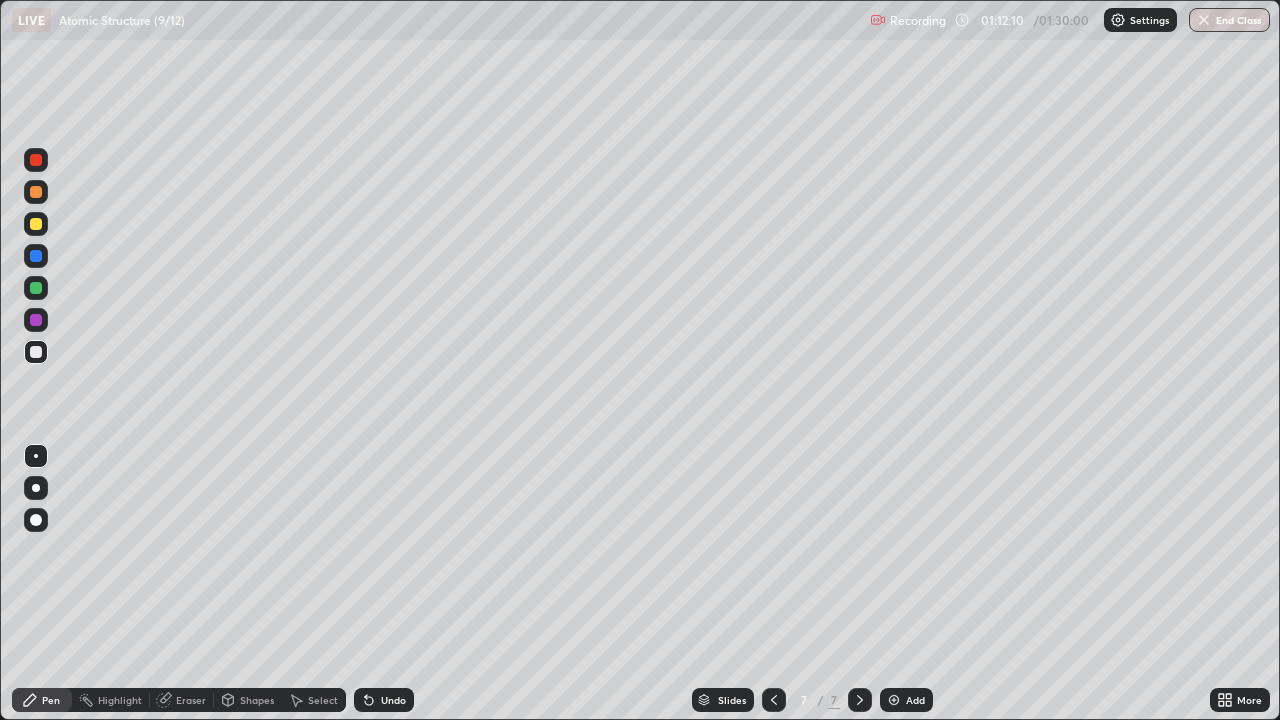 click on "Undo" at bounding box center (384, 700) 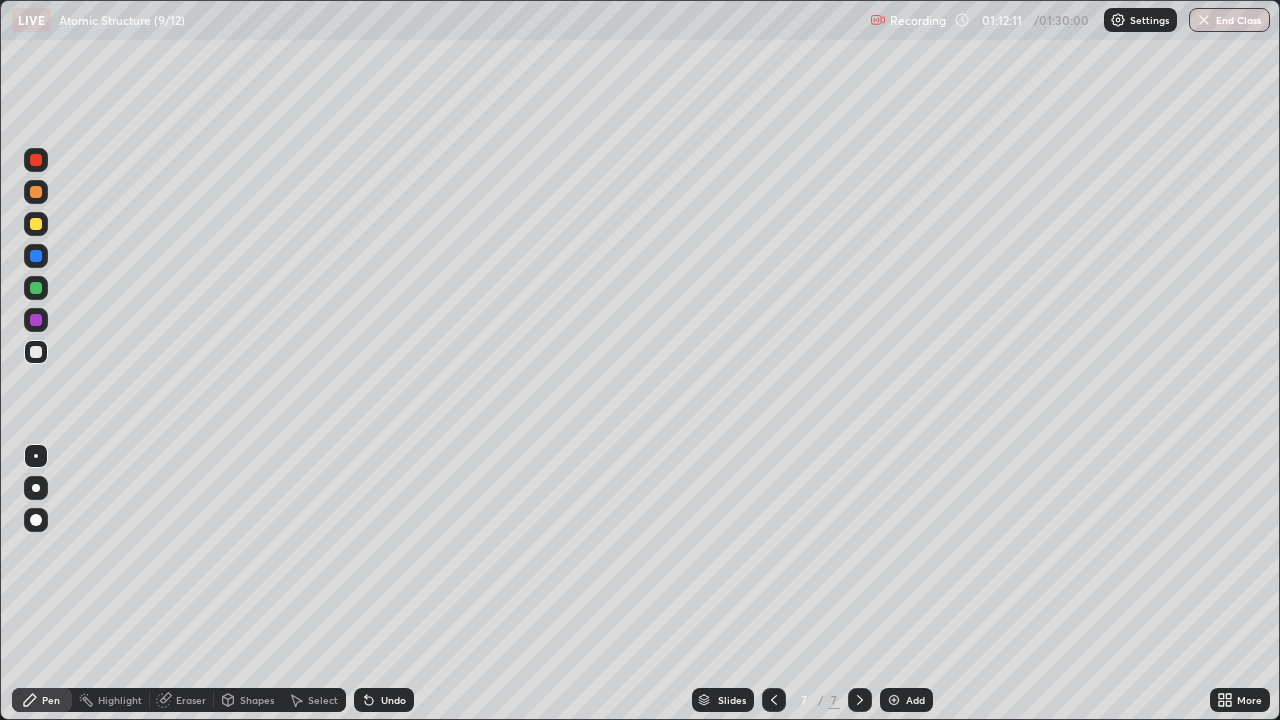 click on "Undo" at bounding box center (393, 700) 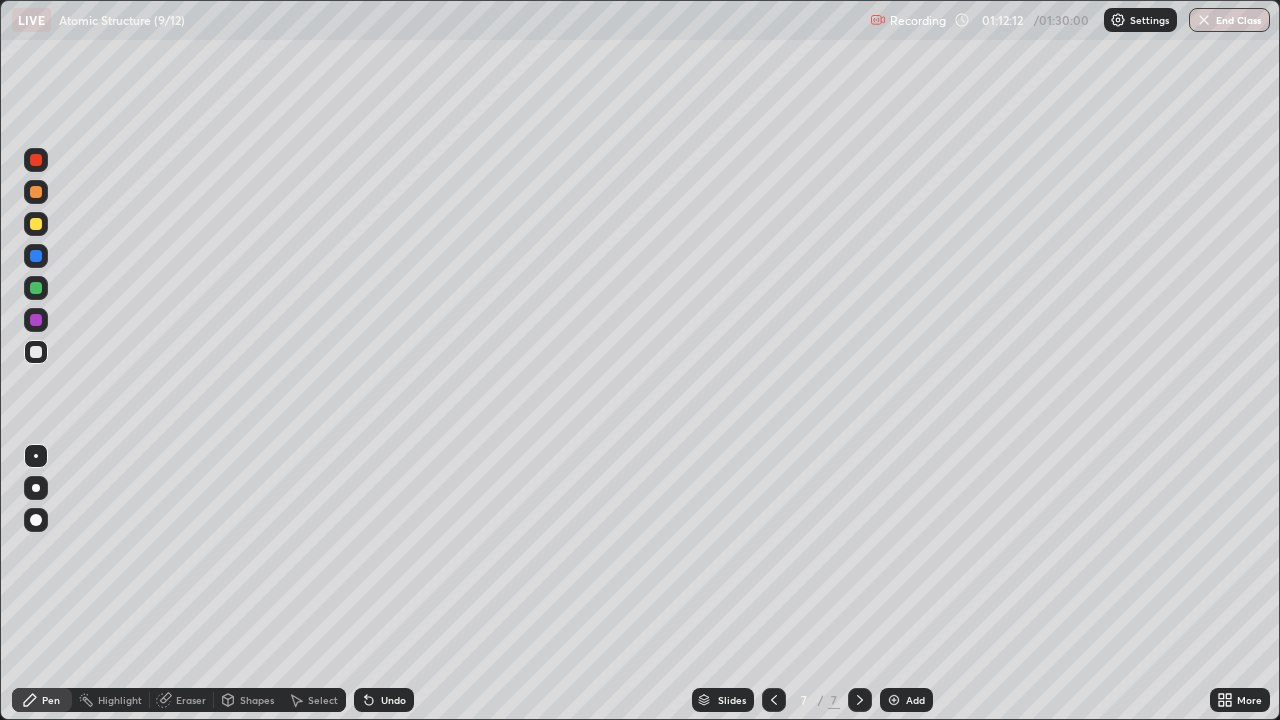 click on "Undo" at bounding box center [384, 700] 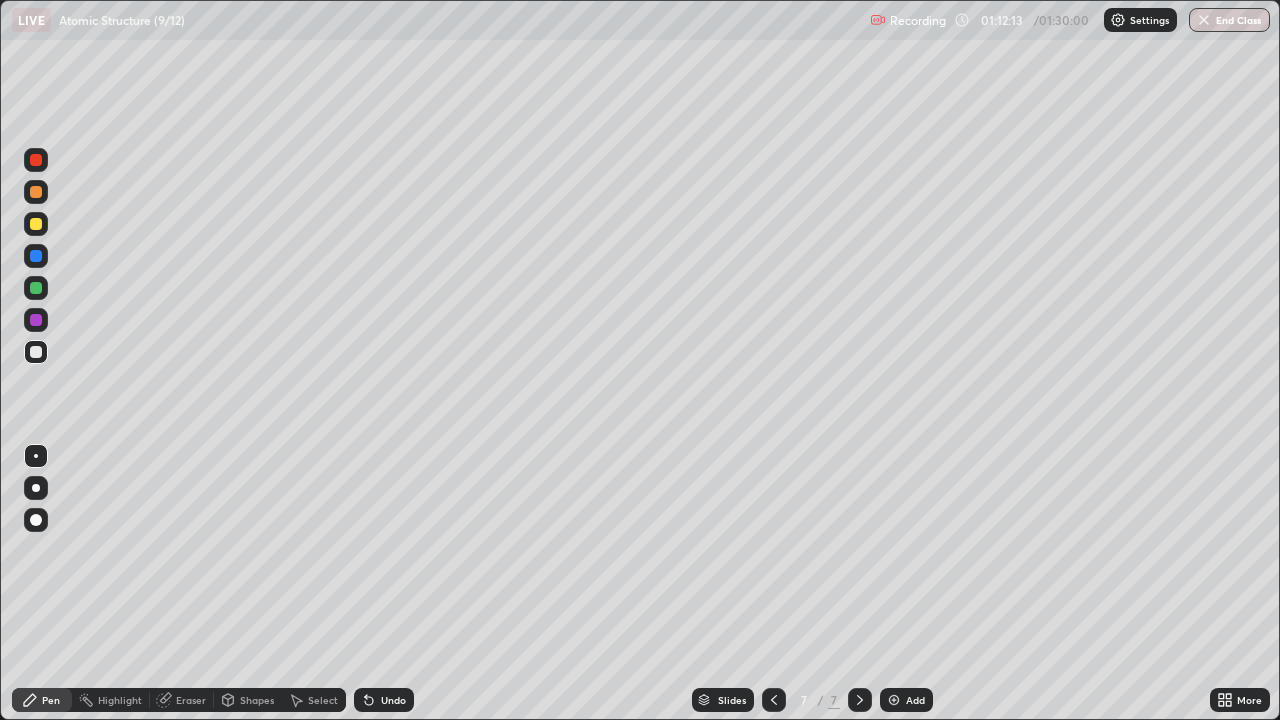 click on "Undo" at bounding box center (384, 700) 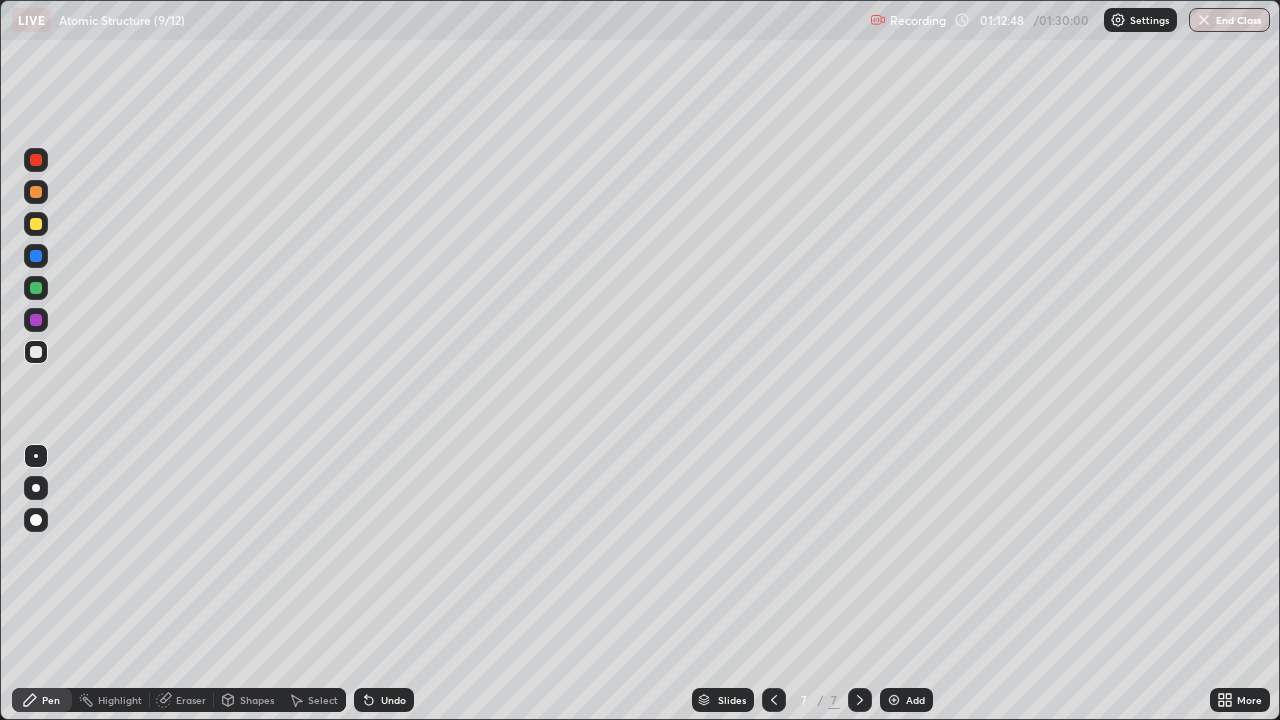 click on "More" at bounding box center [1249, 700] 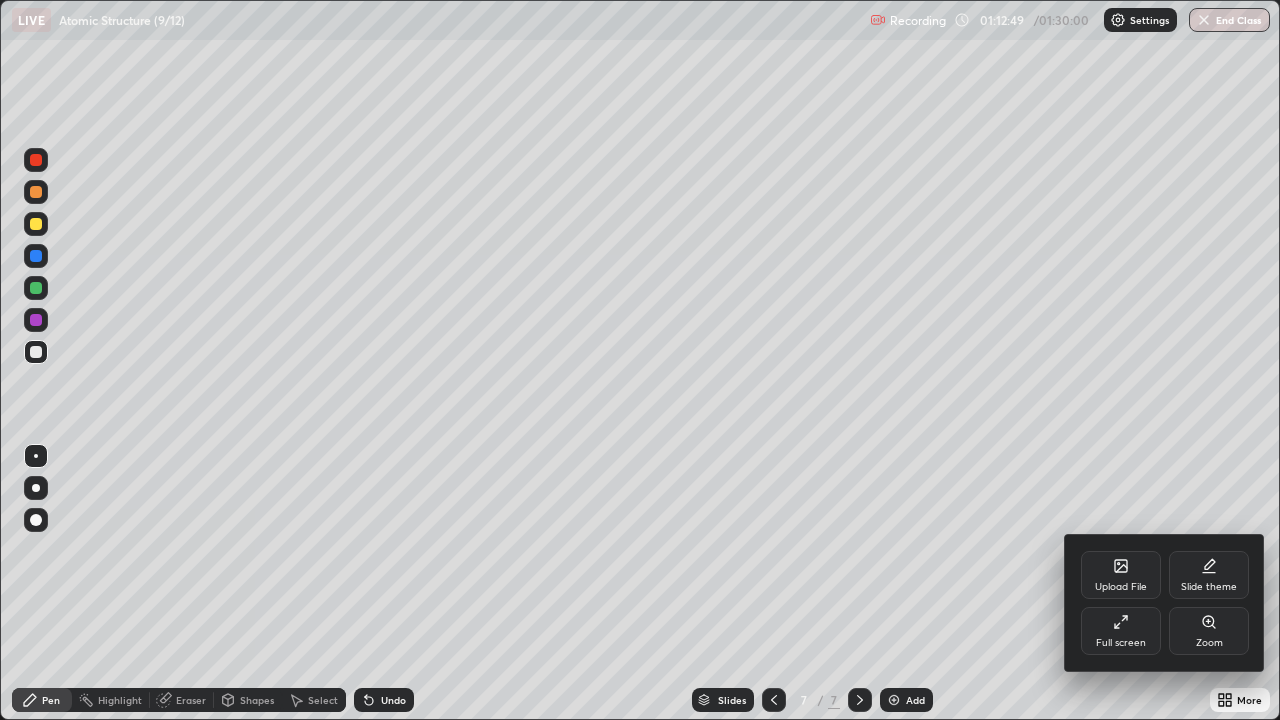 click on "Full screen" at bounding box center (1121, 643) 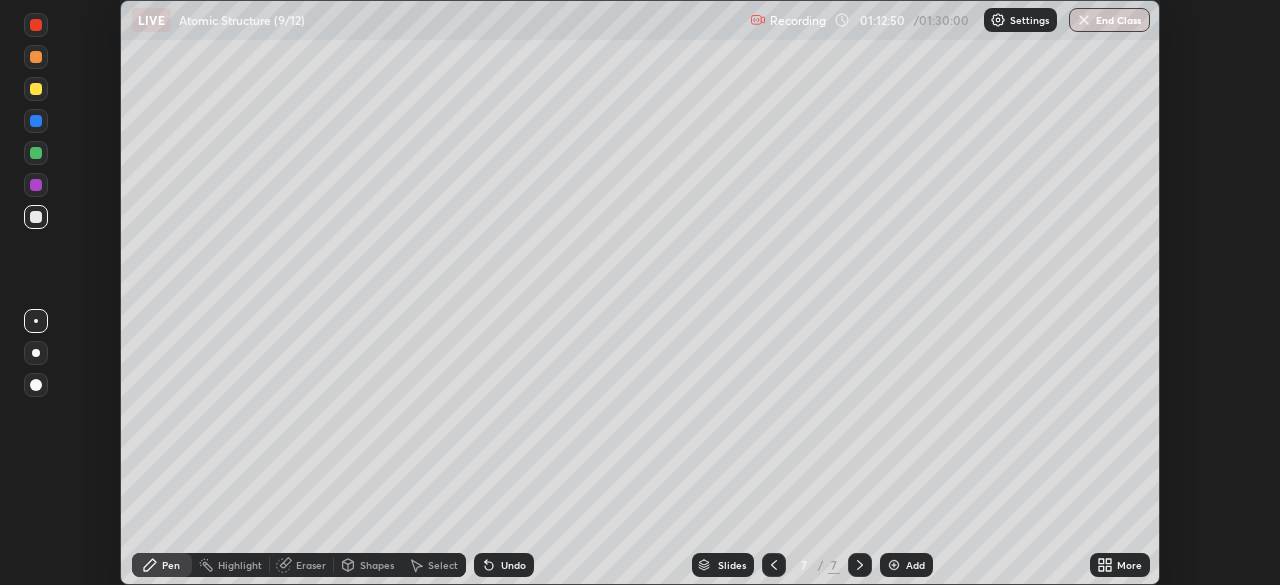 scroll, scrollTop: 585, scrollLeft: 1280, axis: both 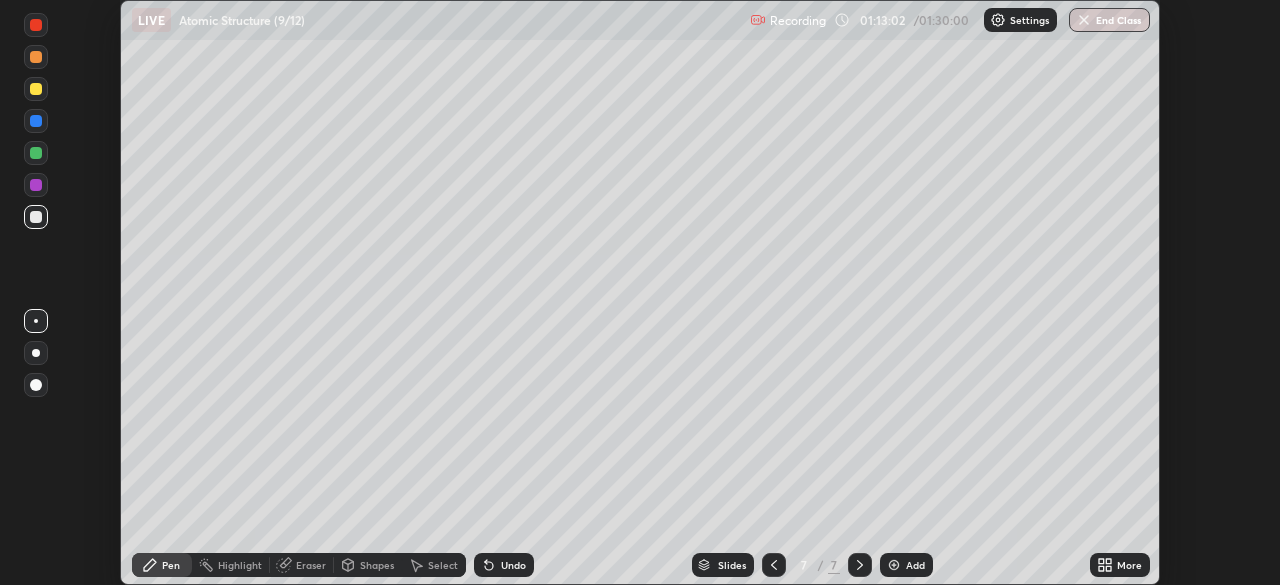 click 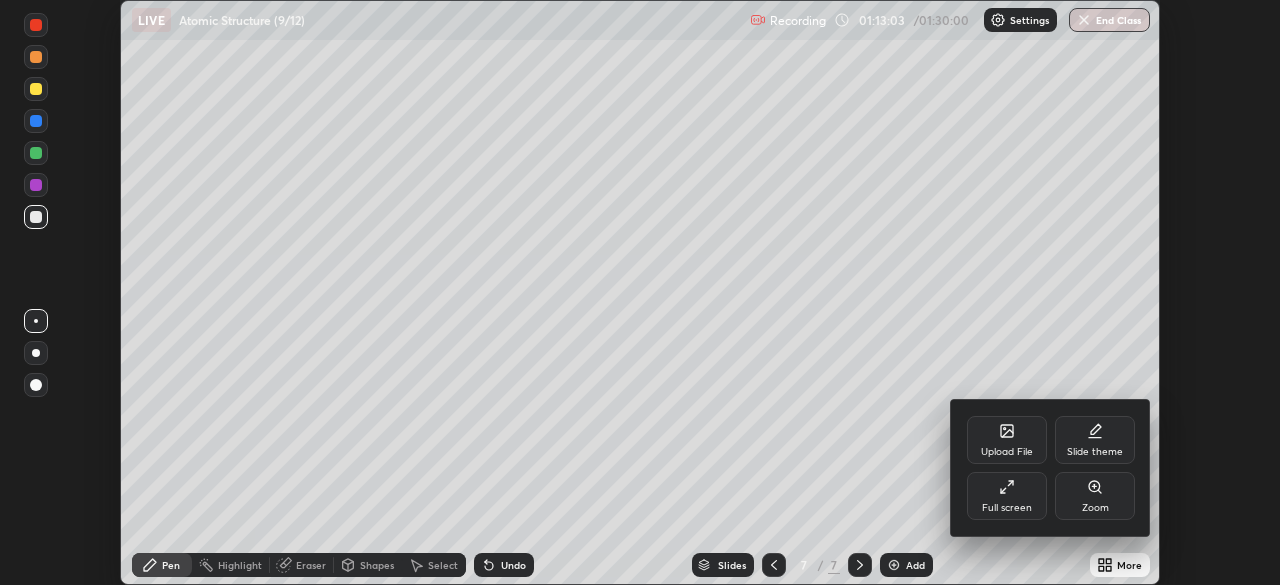 click on "Full screen" at bounding box center [1007, 496] 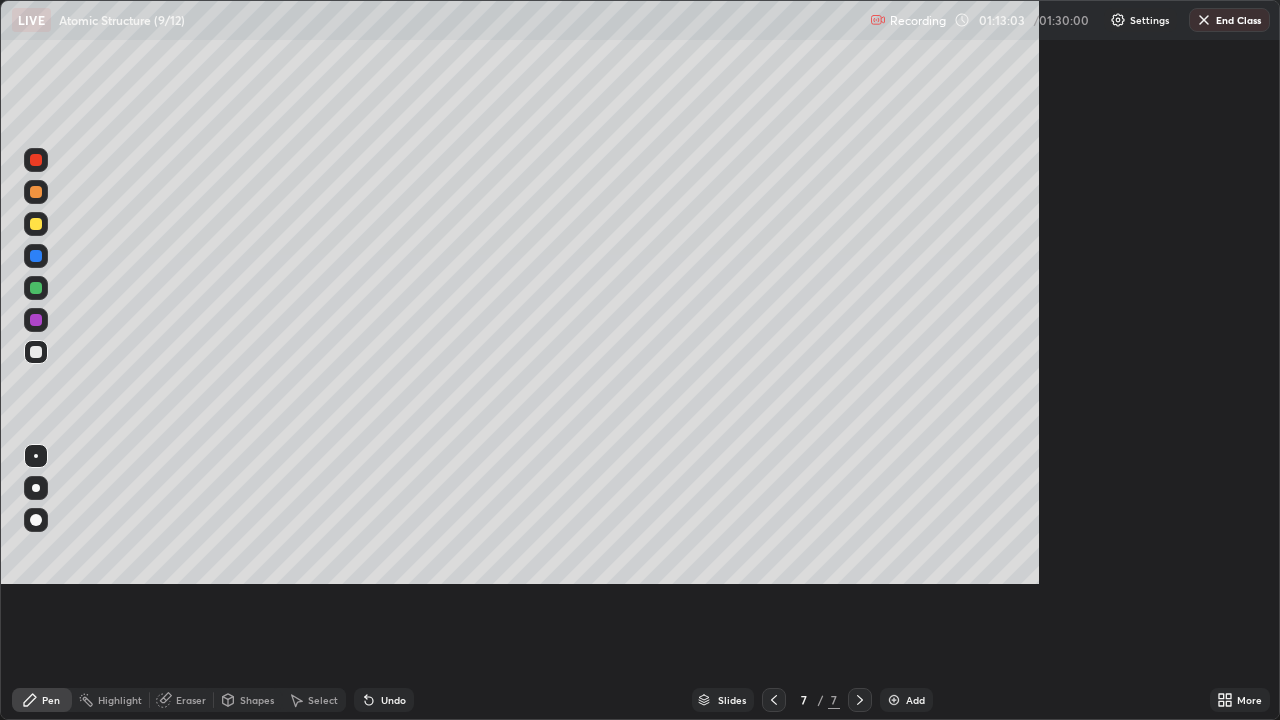 scroll, scrollTop: 99280, scrollLeft: 98720, axis: both 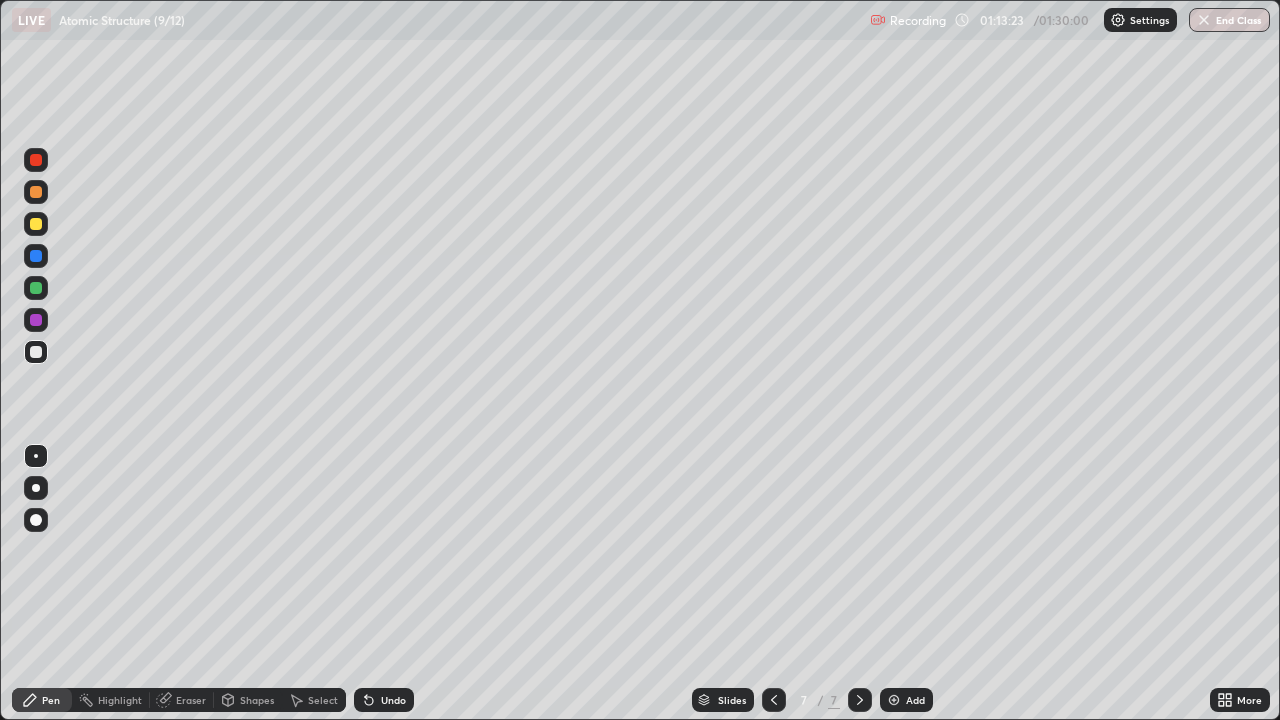 click on "End Class" at bounding box center (1229, 20) 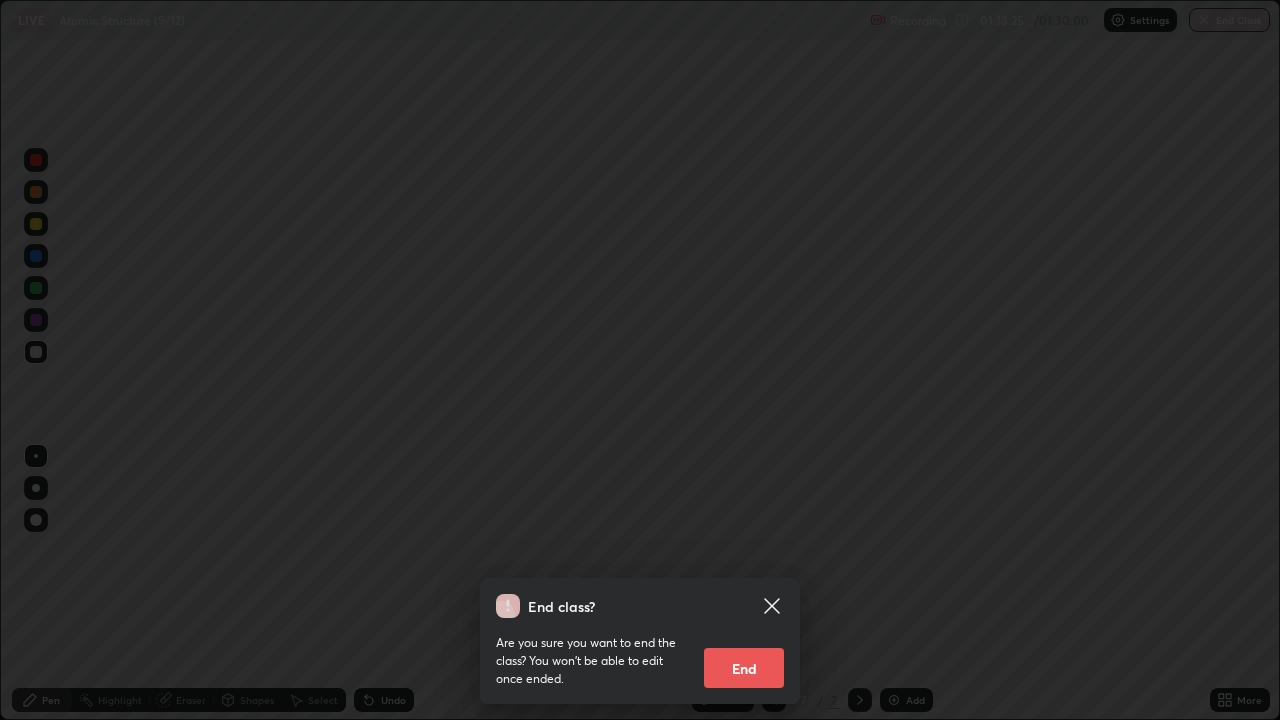 click on "End" at bounding box center (744, 668) 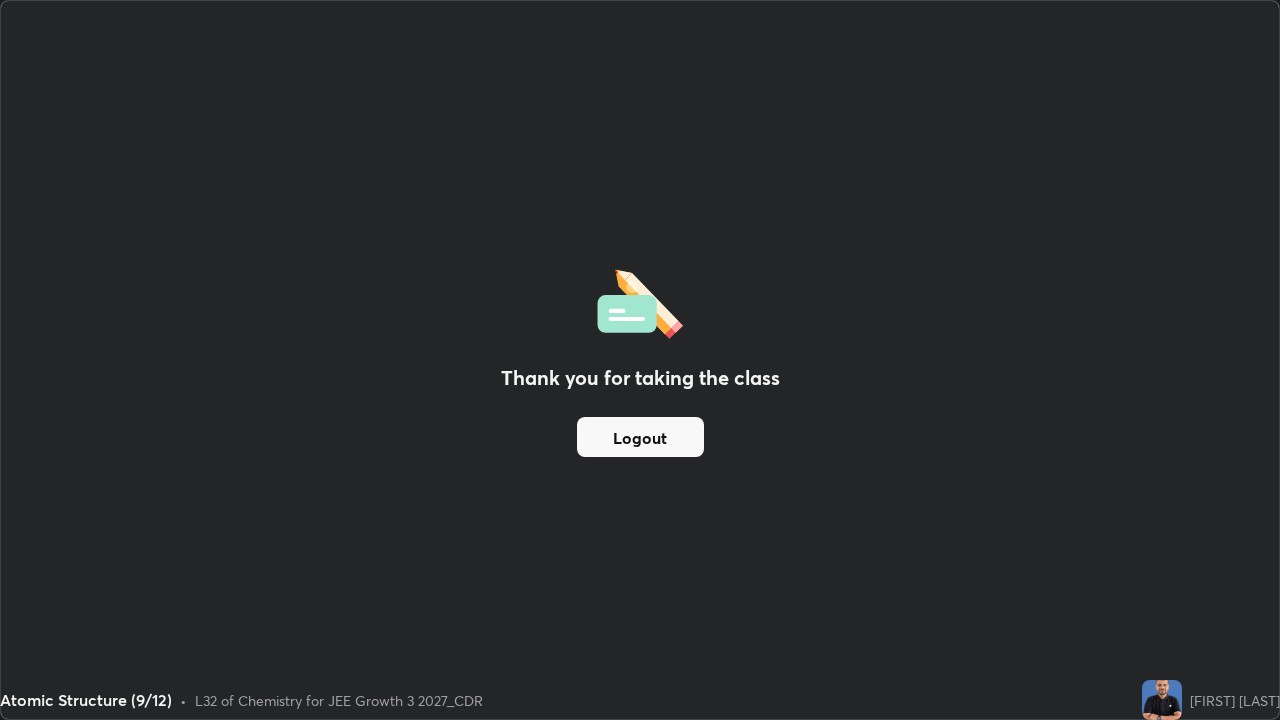click on "Logout" at bounding box center (640, 437) 